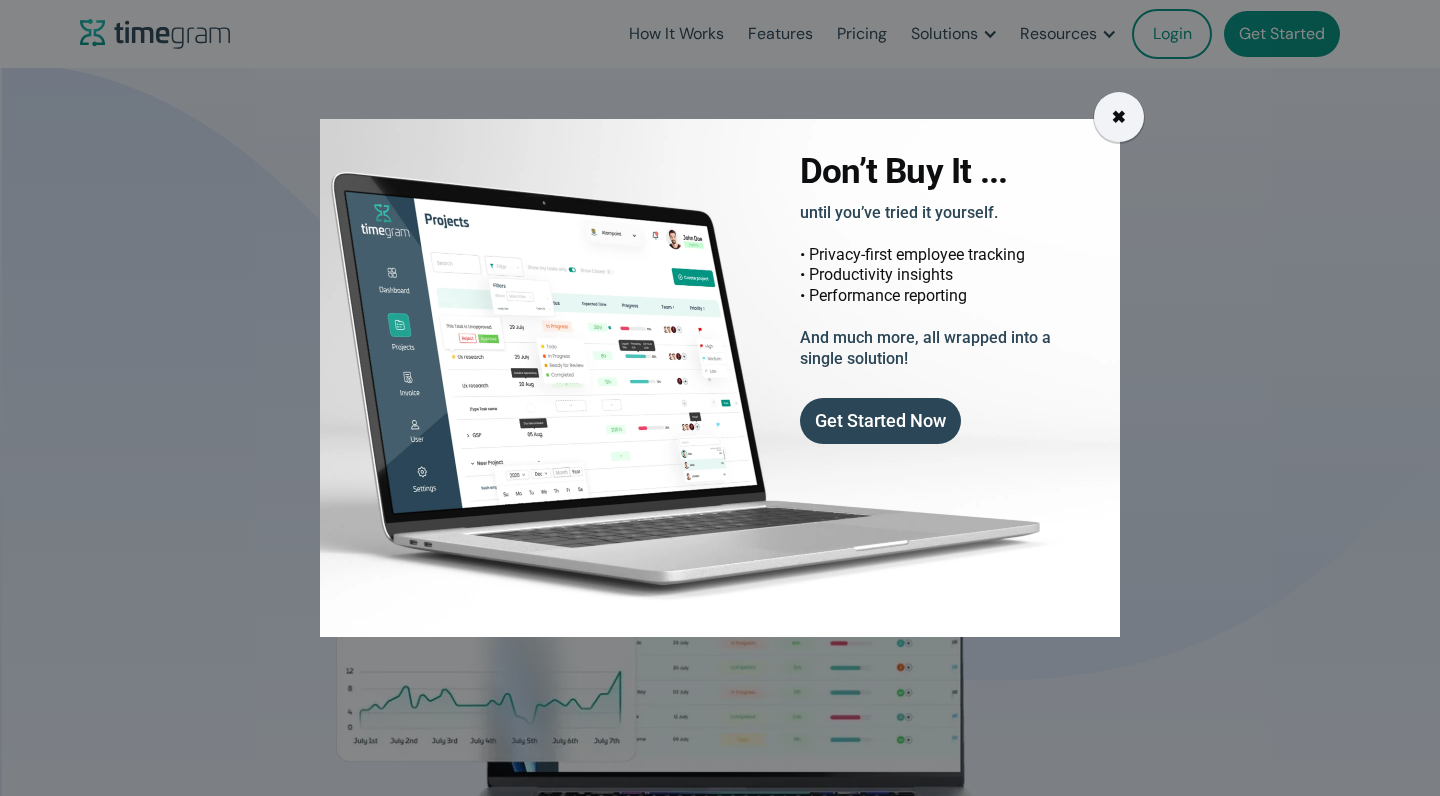 scroll, scrollTop: 3139, scrollLeft: 0, axis: vertical 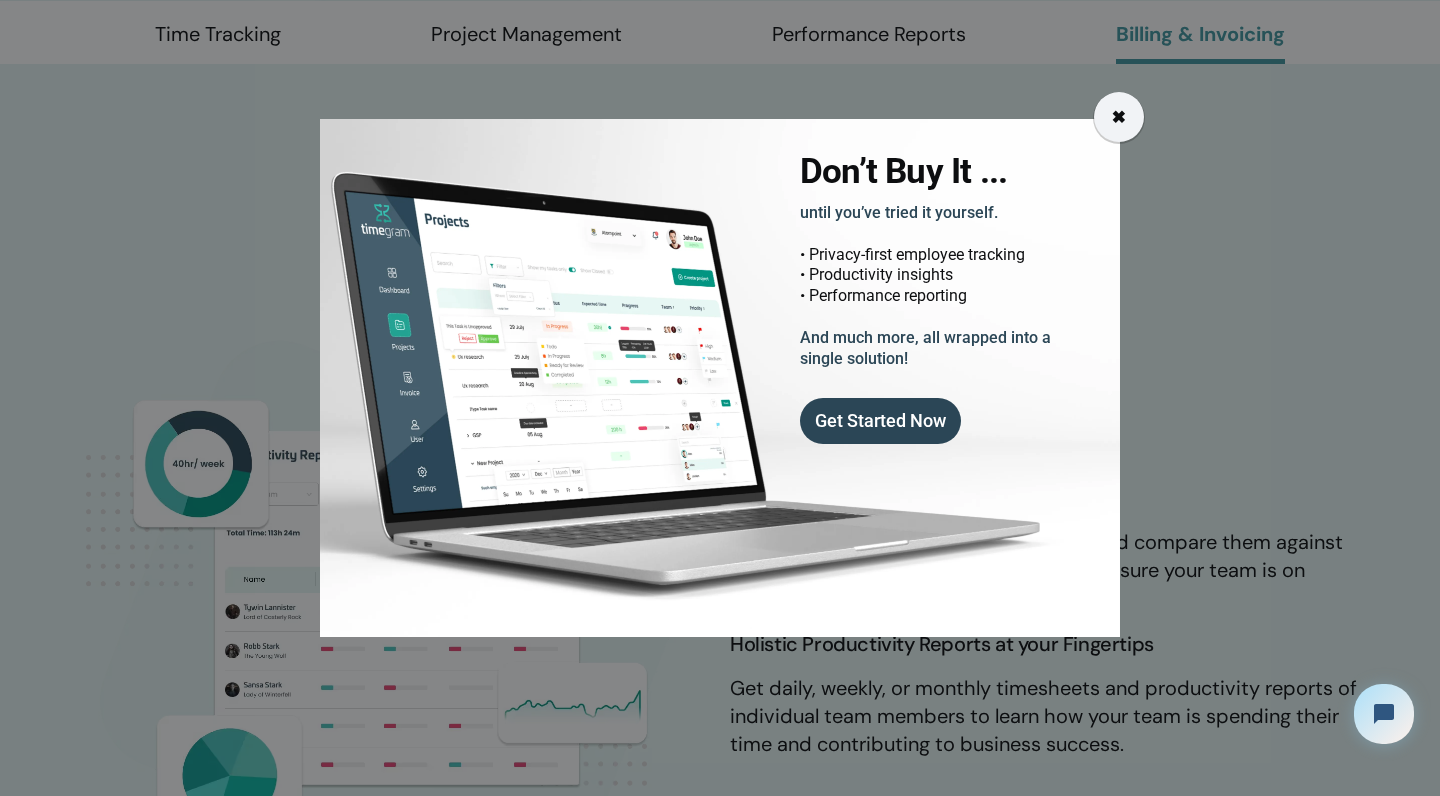 click on "✖" at bounding box center [1119, 117] 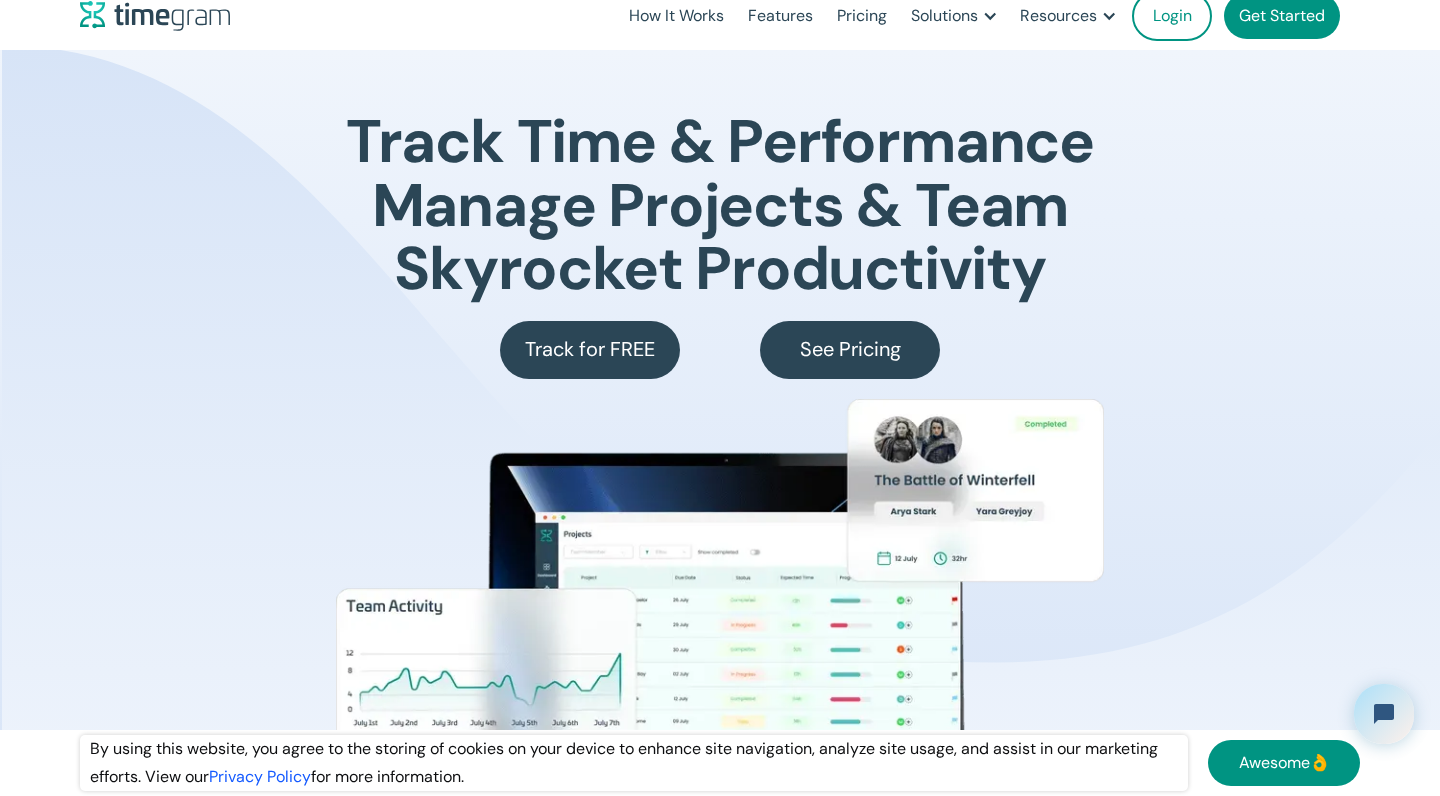 scroll, scrollTop: 39, scrollLeft: 0, axis: vertical 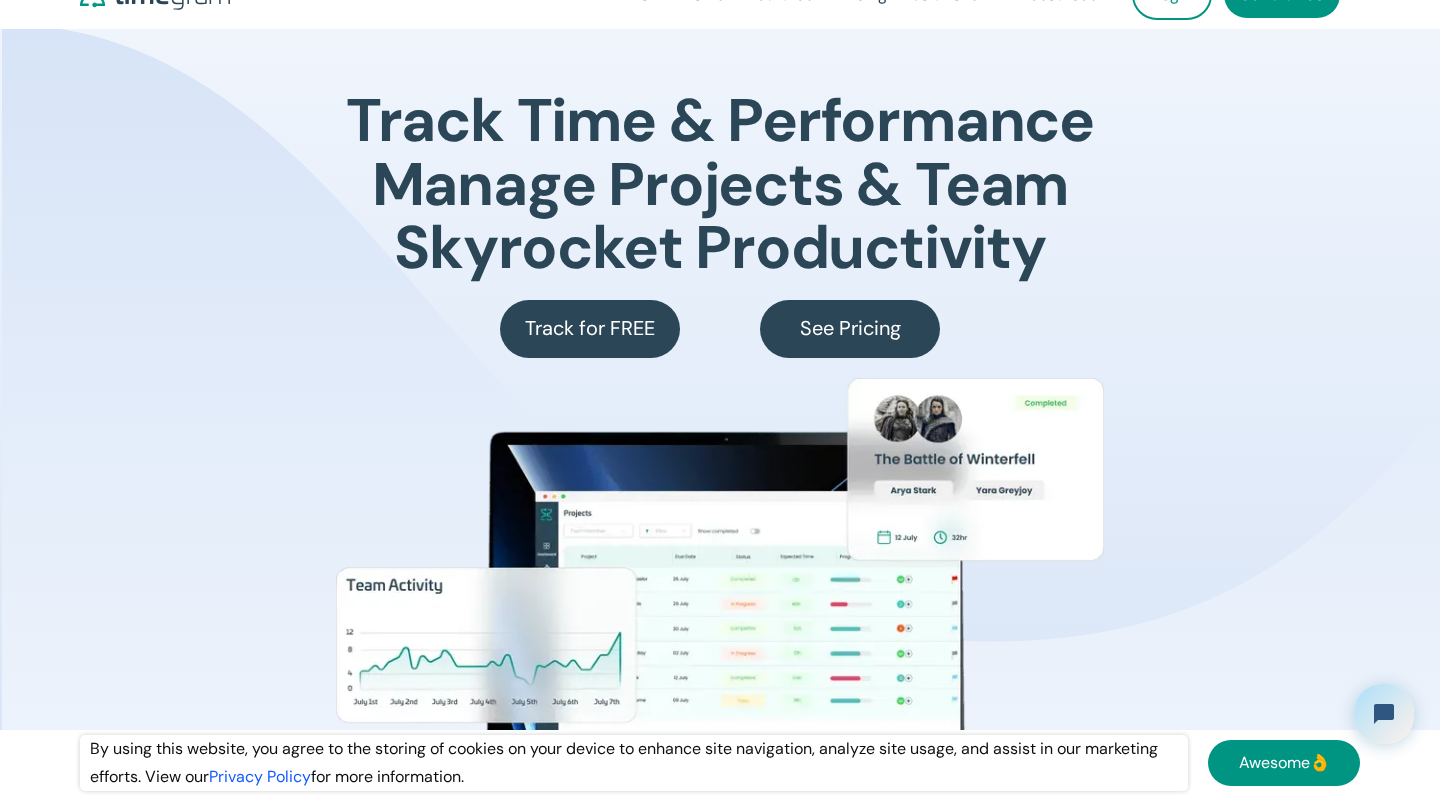 click on "Track for FREE" at bounding box center (590, 329) 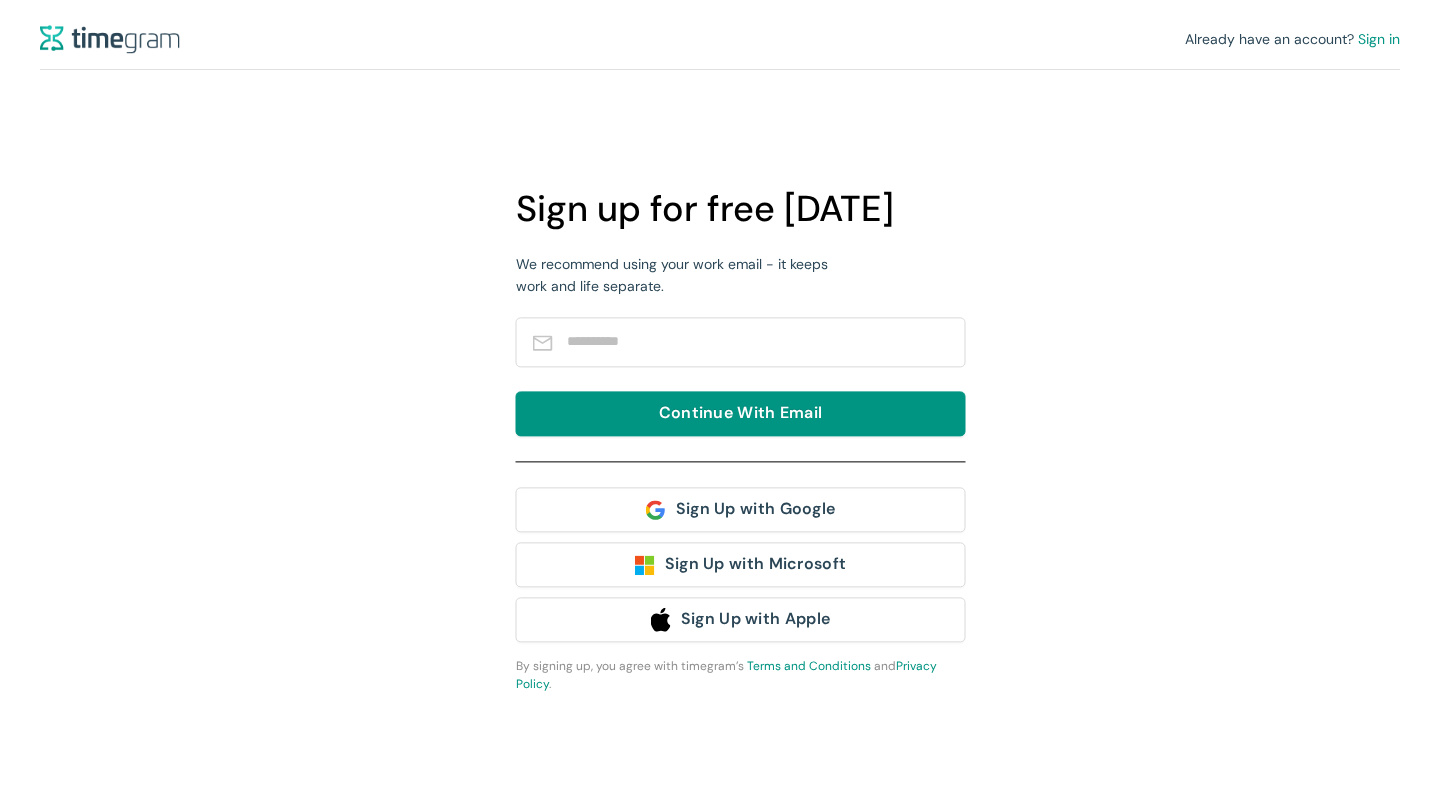scroll, scrollTop: 0, scrollLeft: 0, axis: both 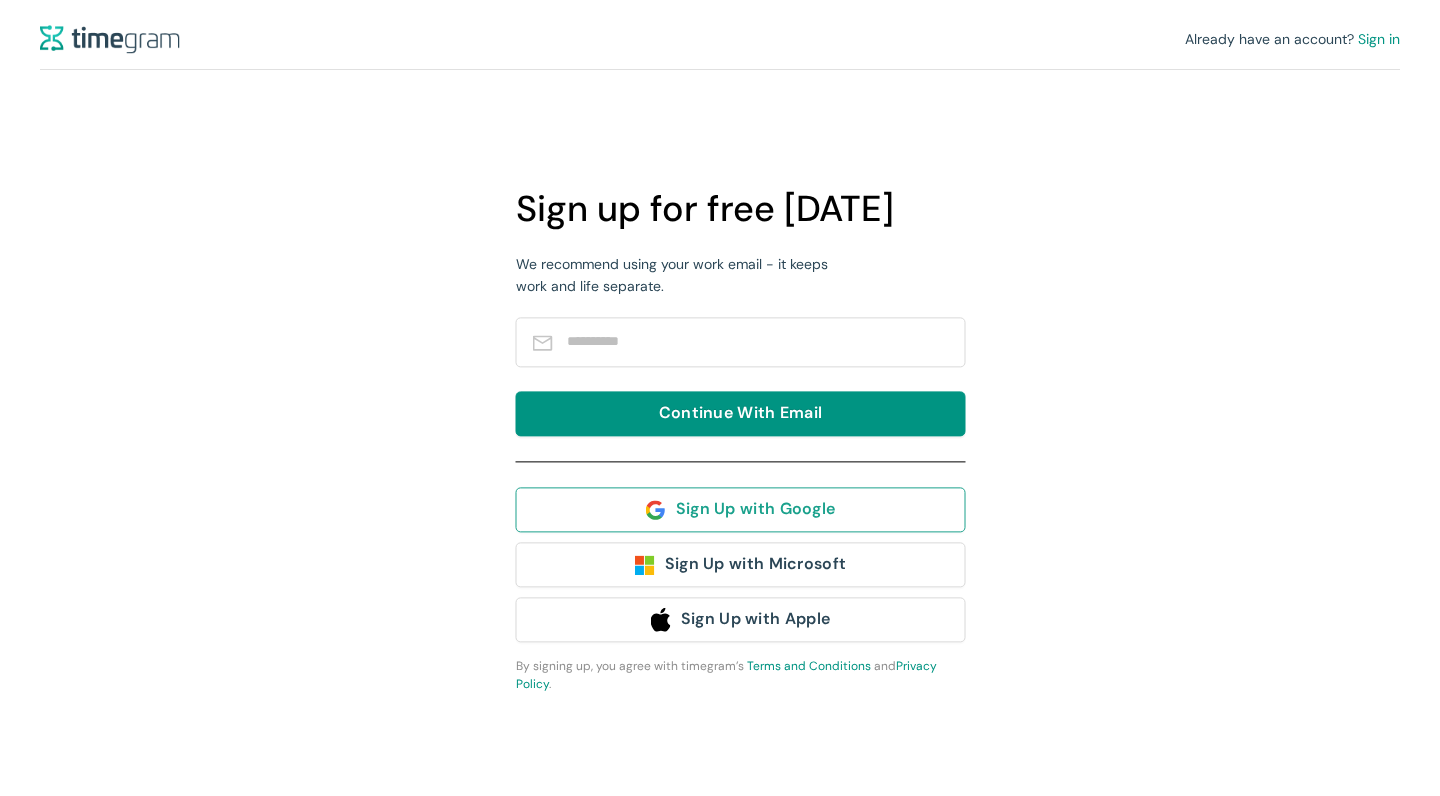 click on "Sign Up with Google" at bounding box center (756, 509) 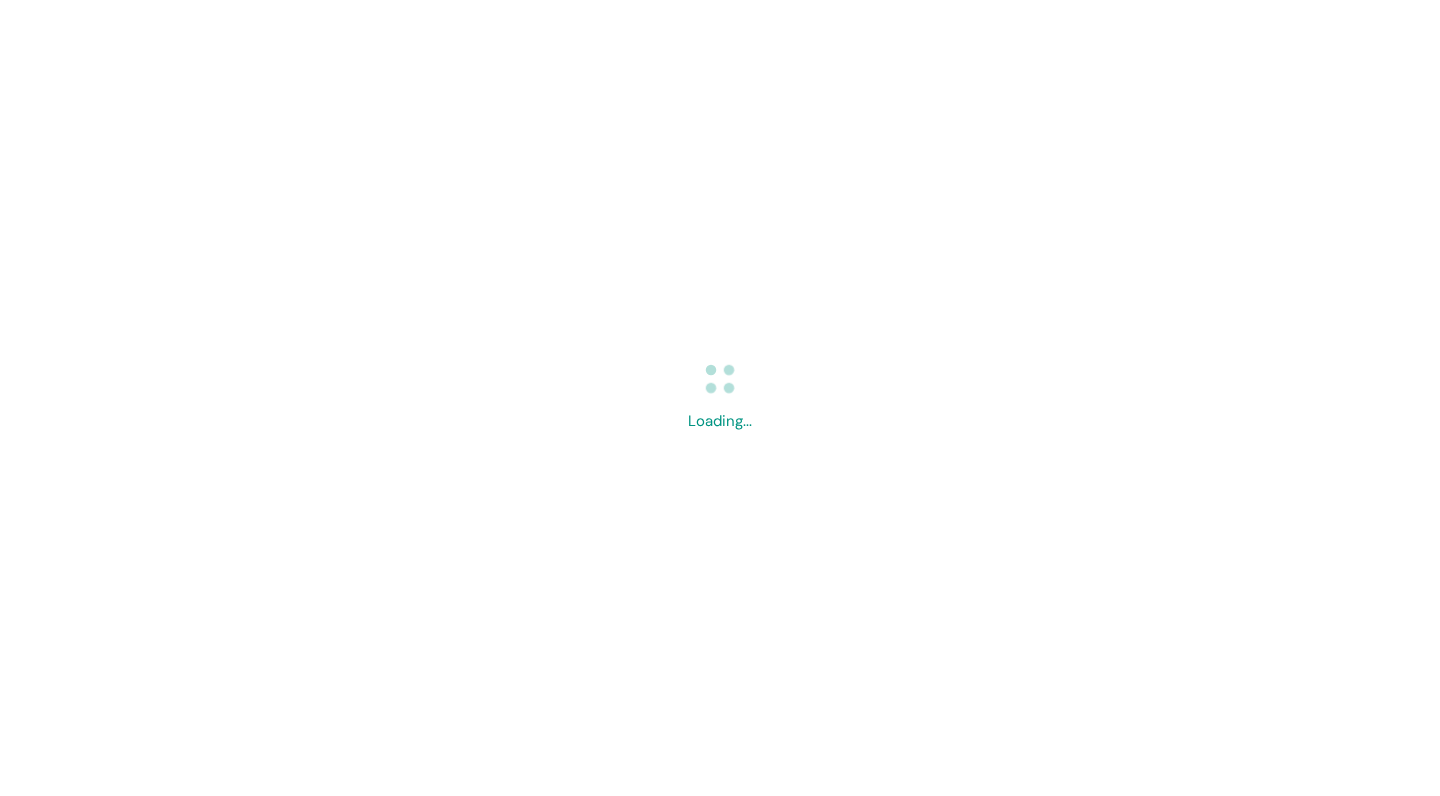 scroll, scrollTop: 0, scrollLeft: 0, axis: both 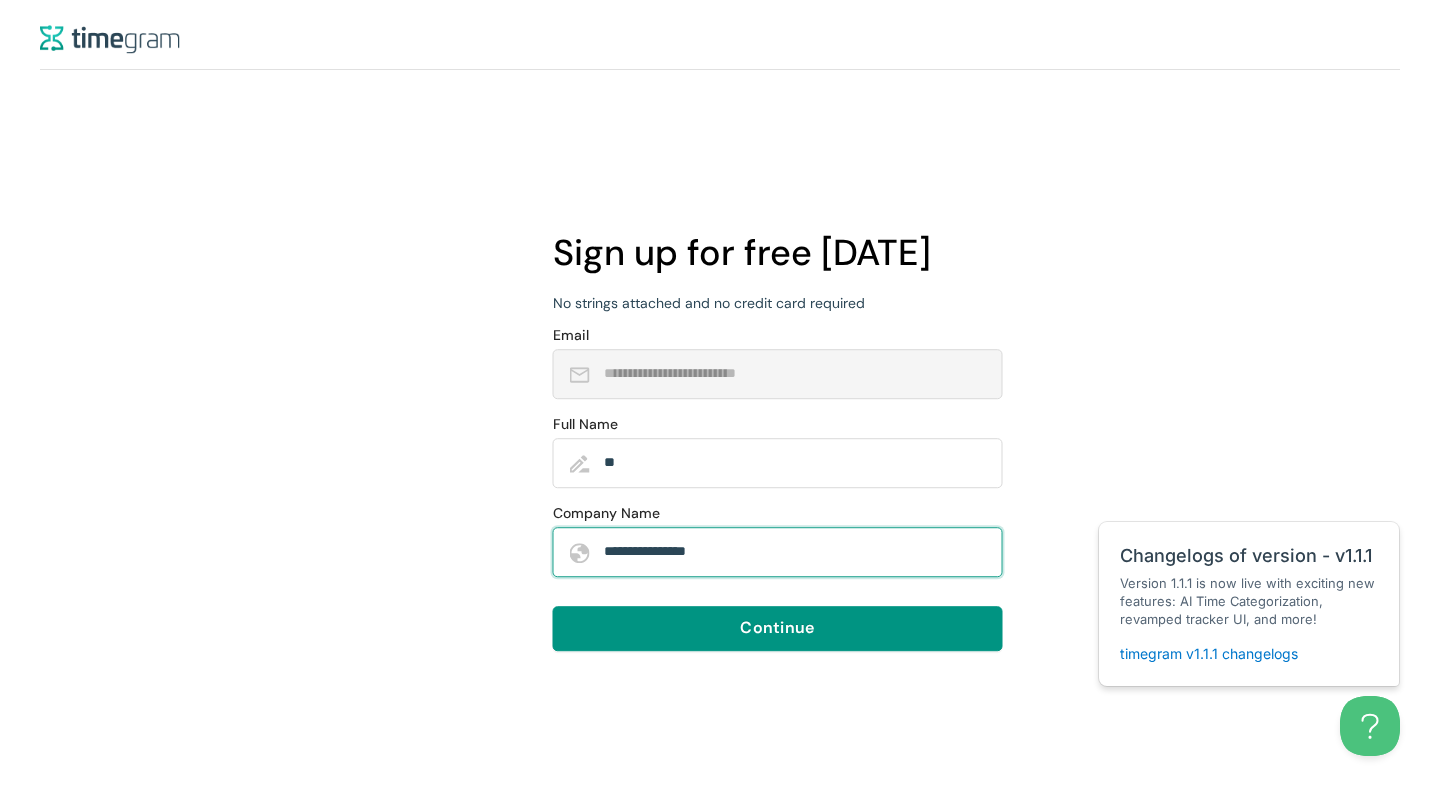 click on "**********" at bounding box center [793, 552] 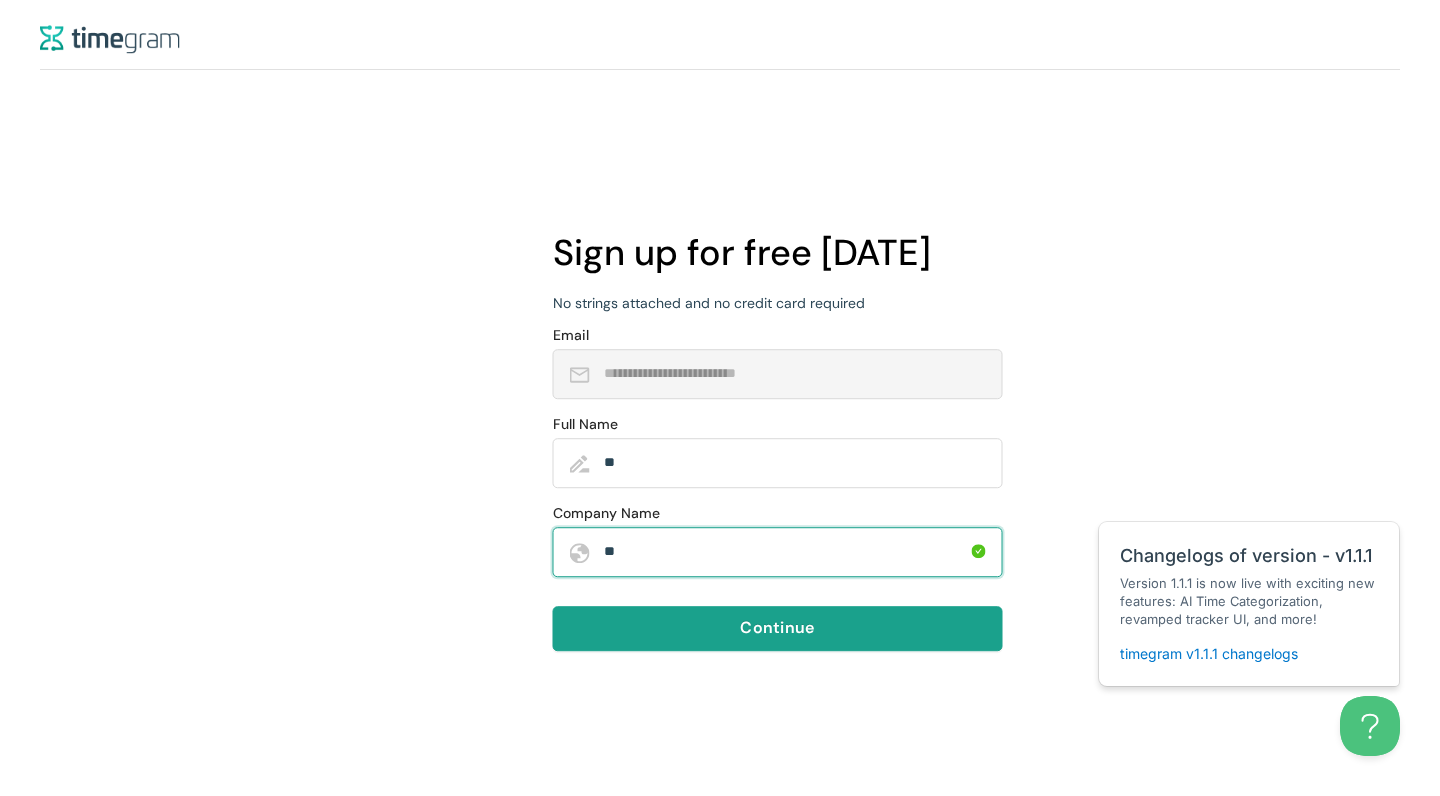 type on "**" 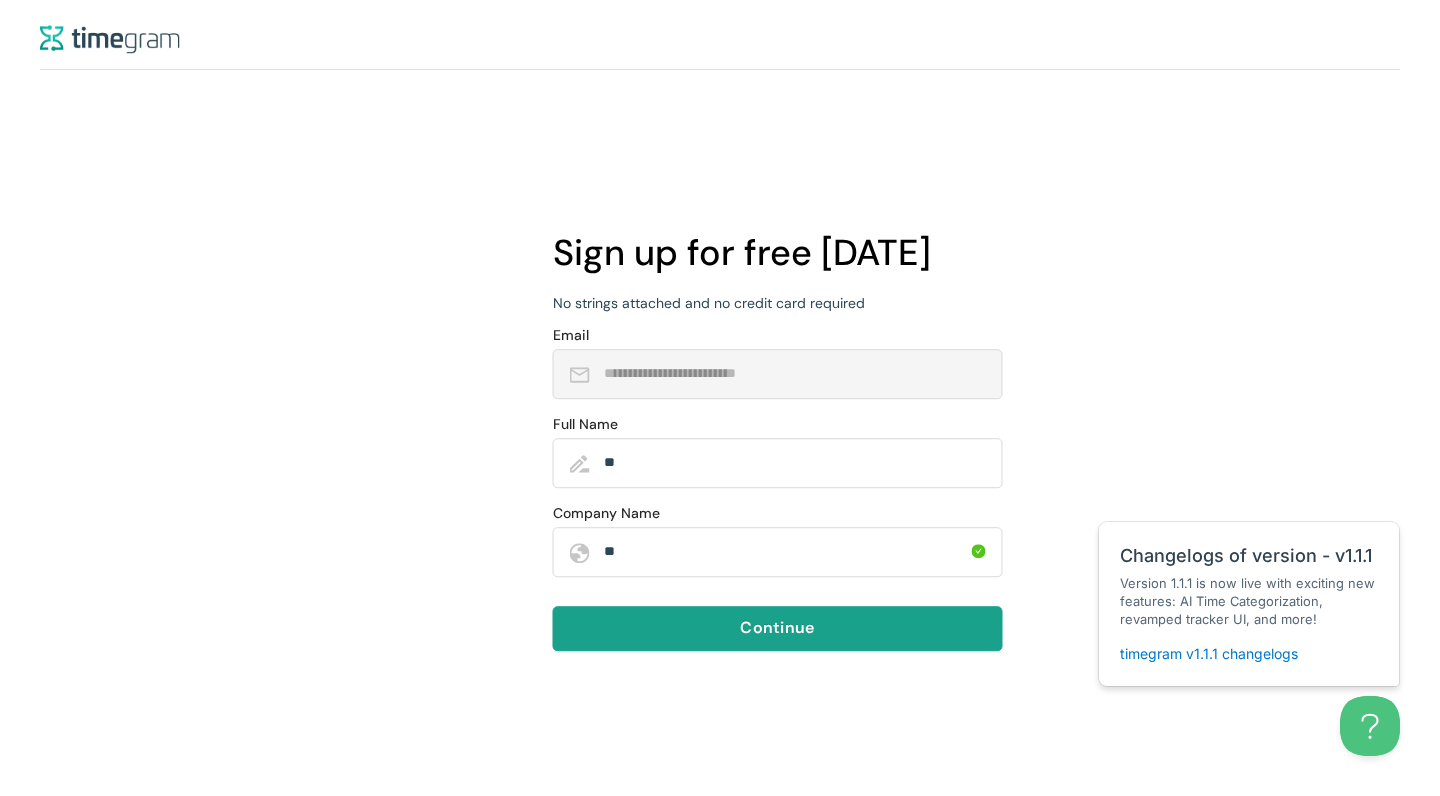 click on "Continue" at bounding box center [777, 628] 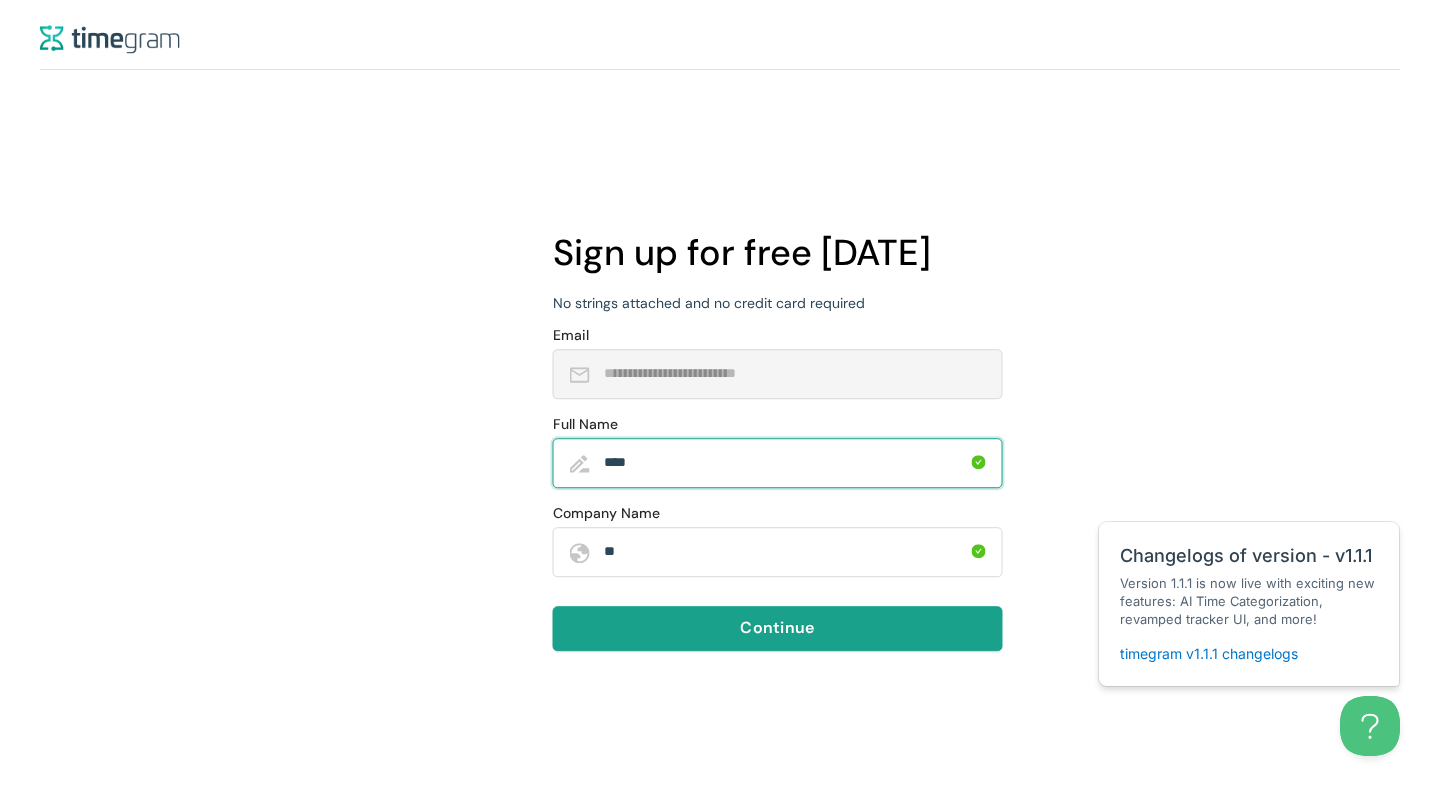 type on "****" 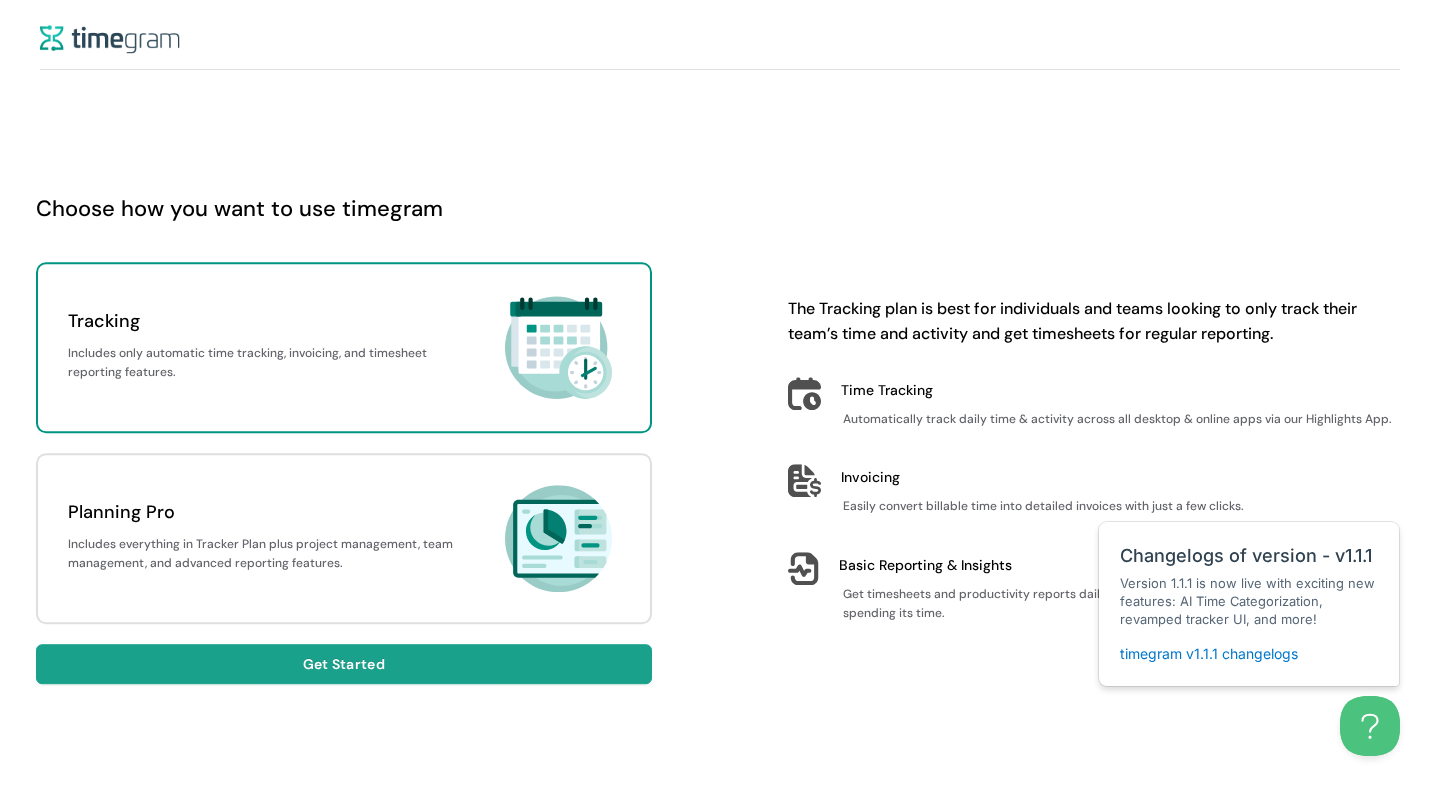 click on "Get Started" at bounding box center (344, 664) 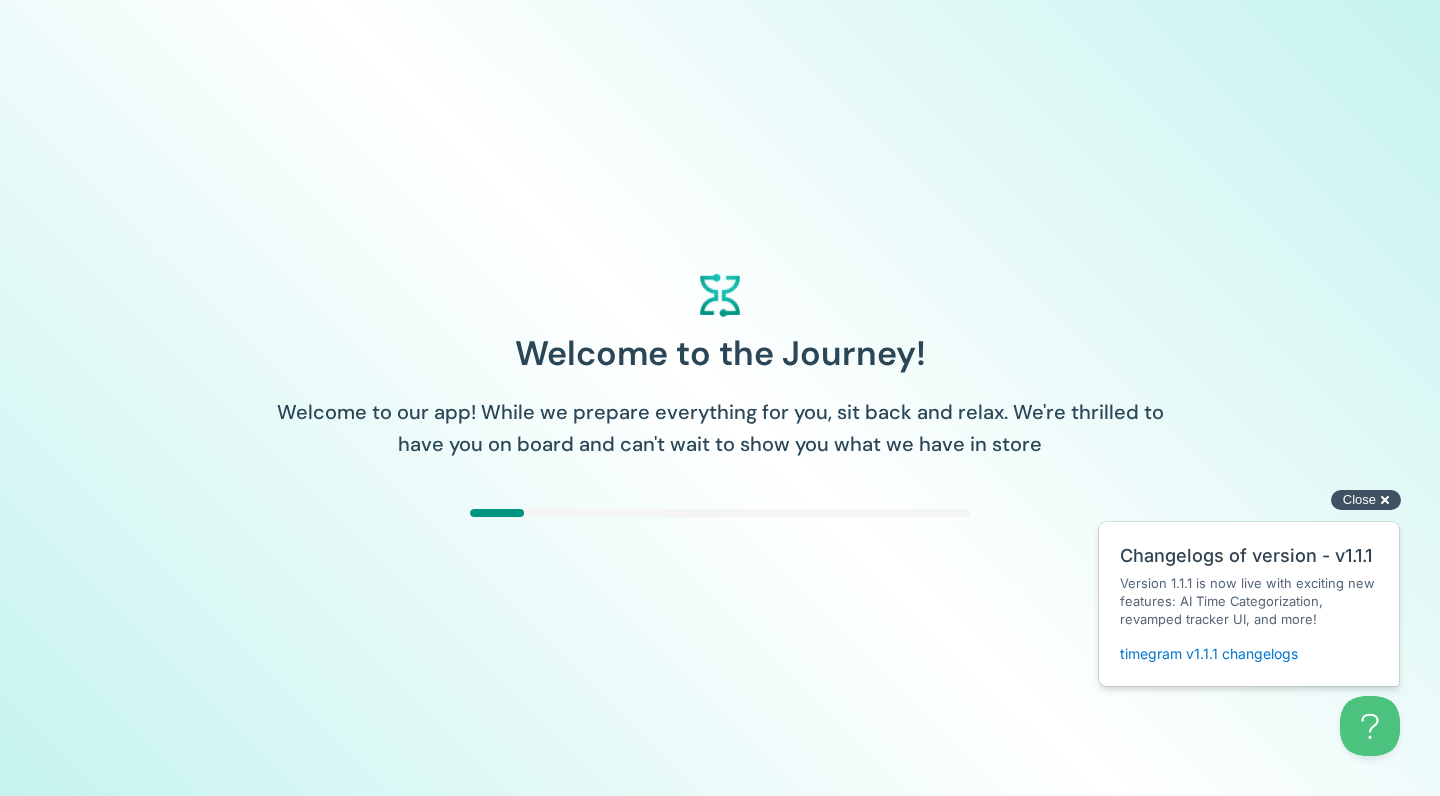 click on "Close" at bounding box center [1359, 499] 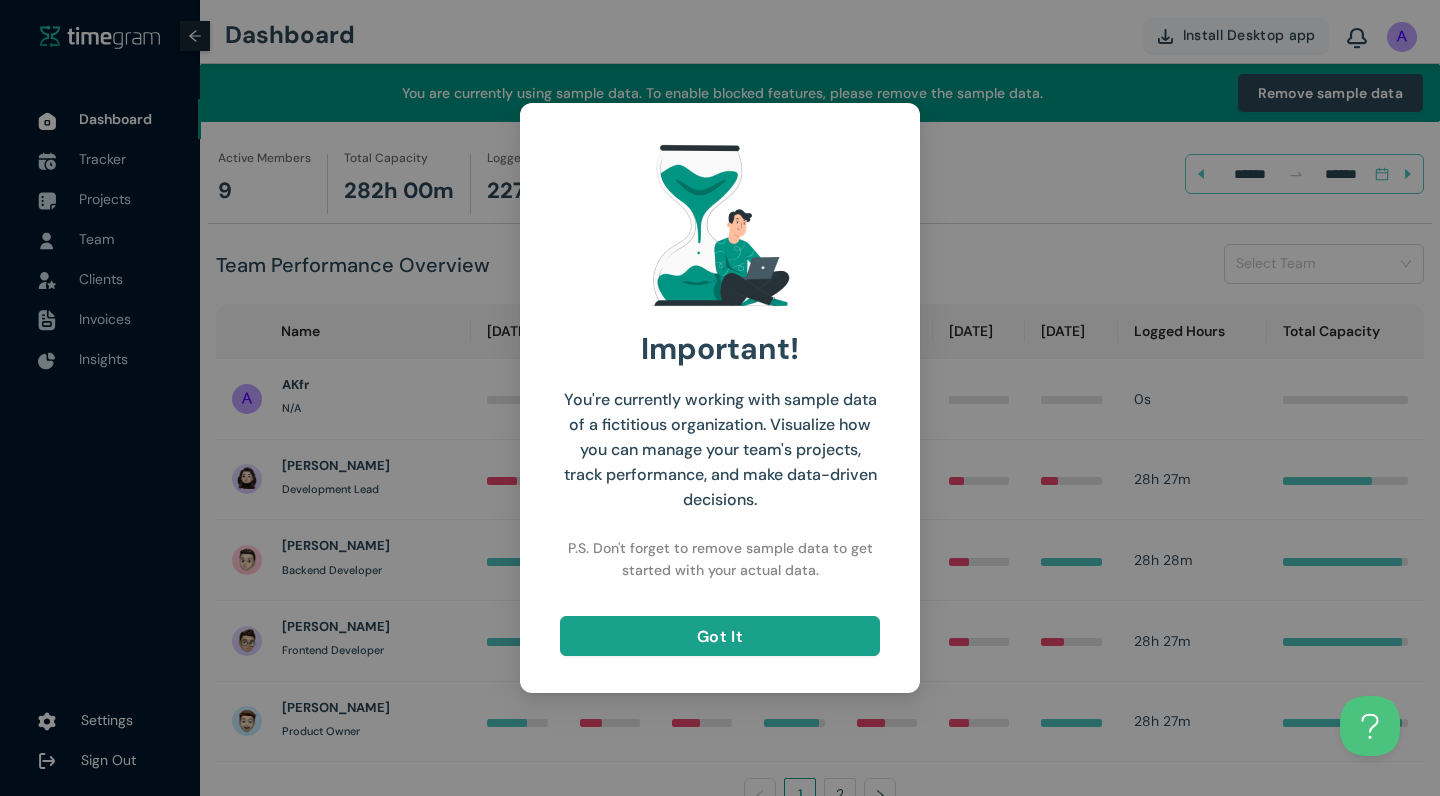 click on "Got It" at bounding box center [720, 636] 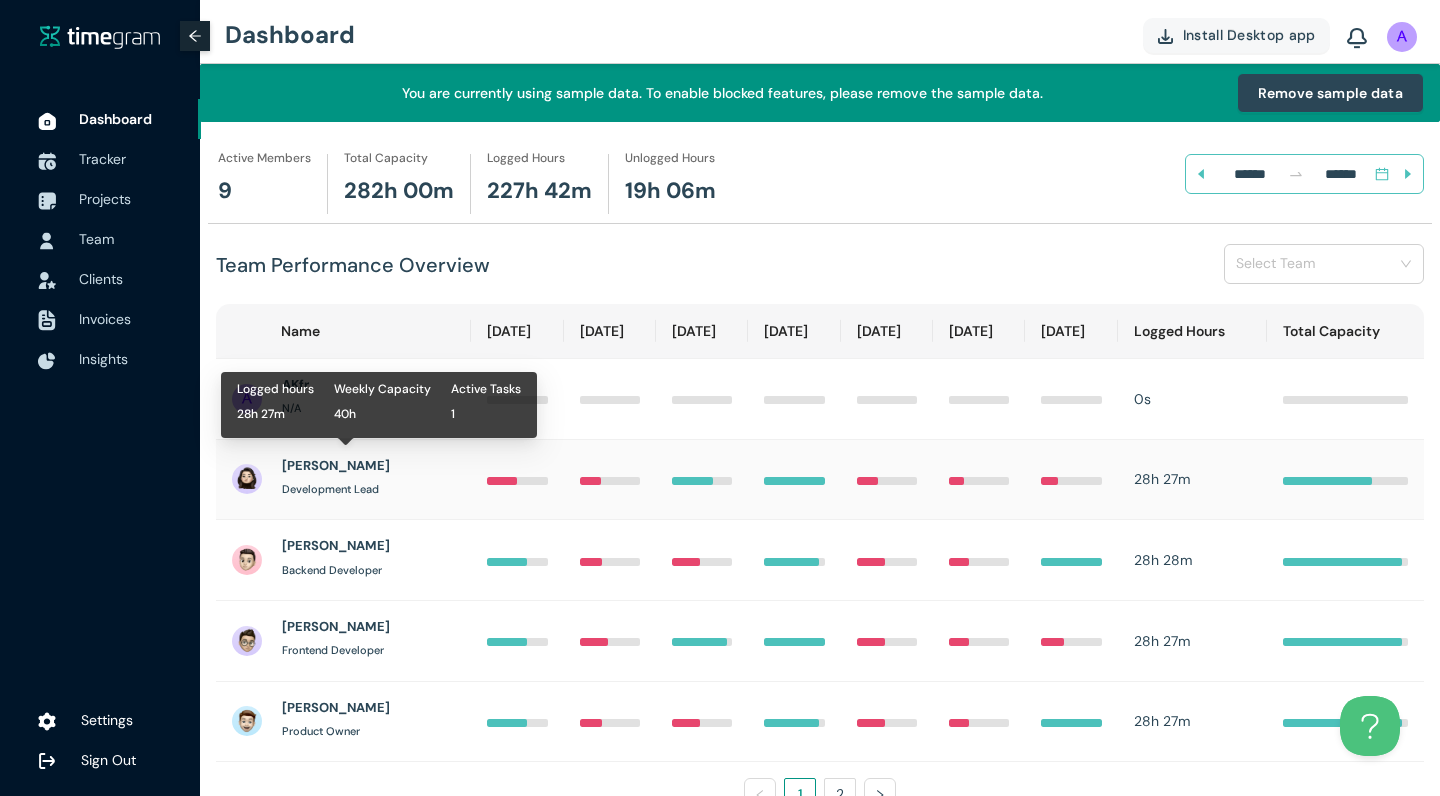 click on "Development Lead" at bounding box center (330, 489) 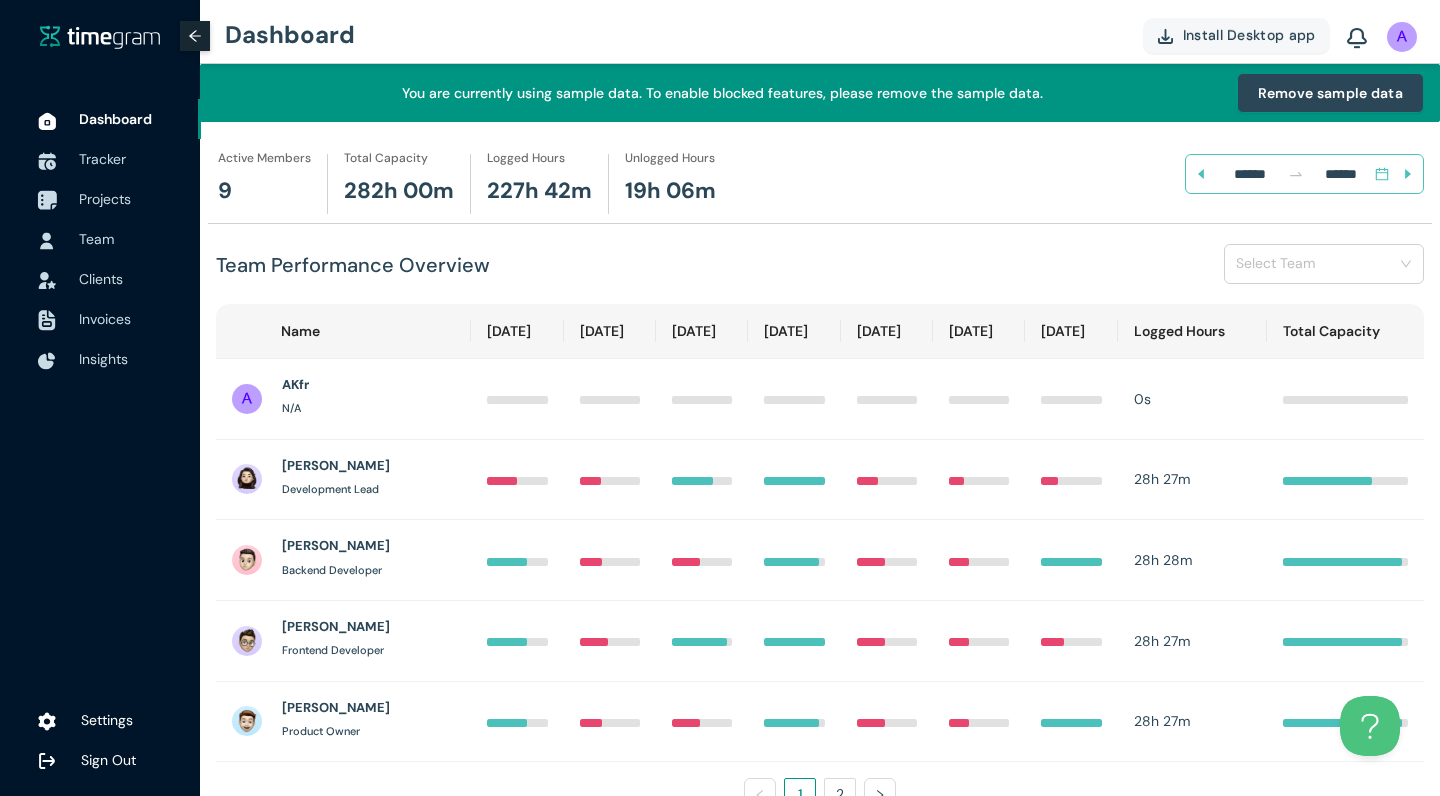 click on "Projects" at bounding box center [132, 199] 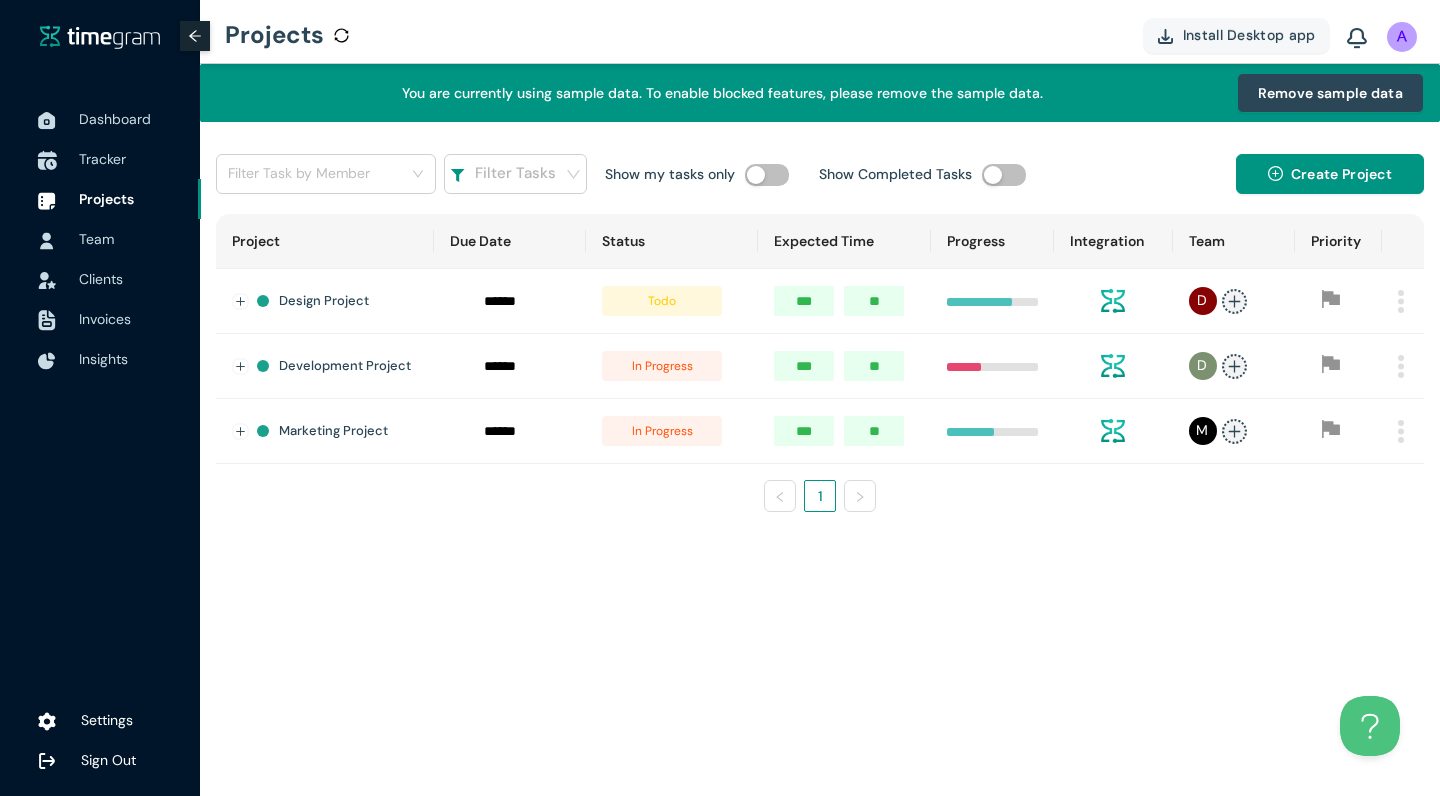click on "Tracker" at bounding box center (132, 159) 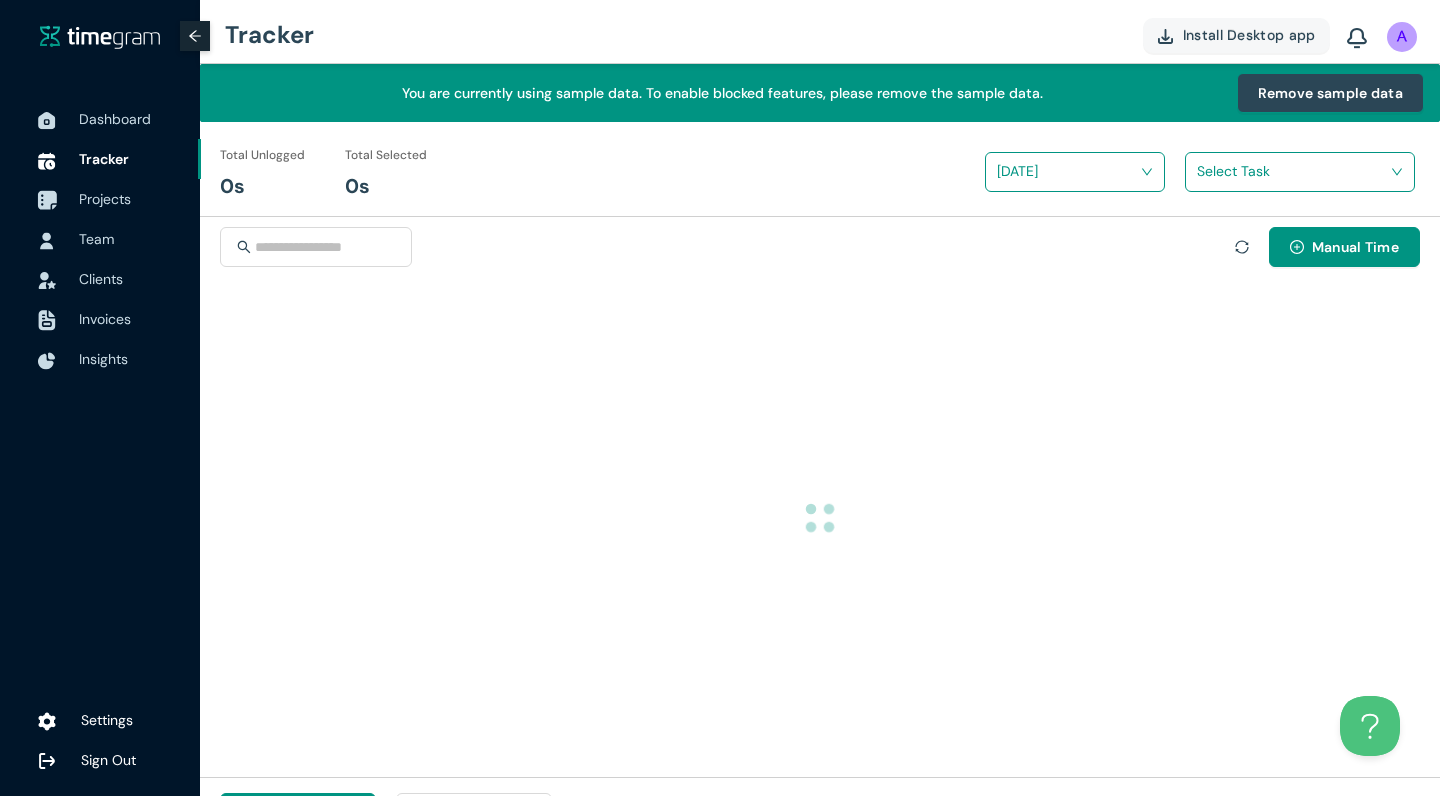 click on "Projects" at bounding box center (105, 199) 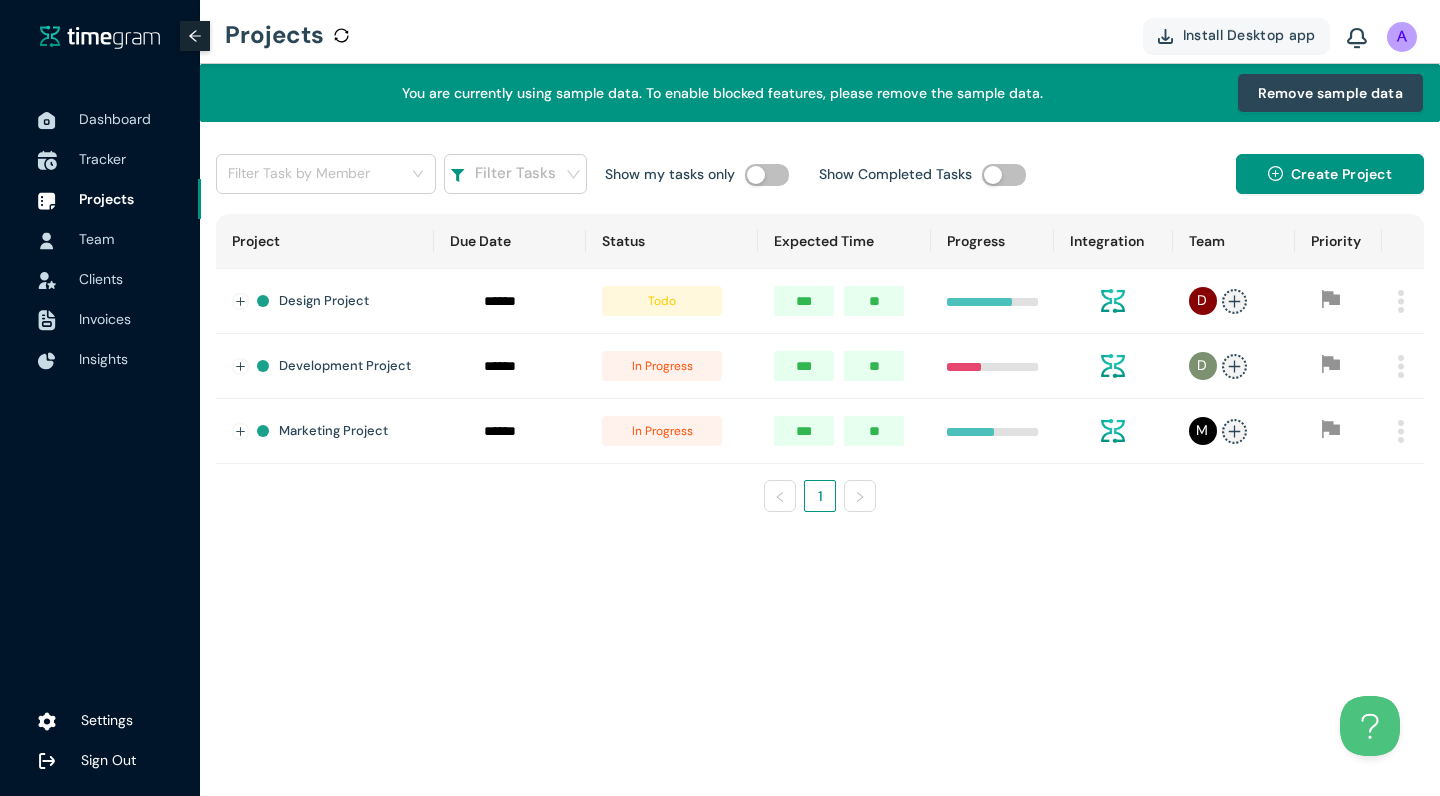 click on "Tracker" at bounding box center (132, 159) 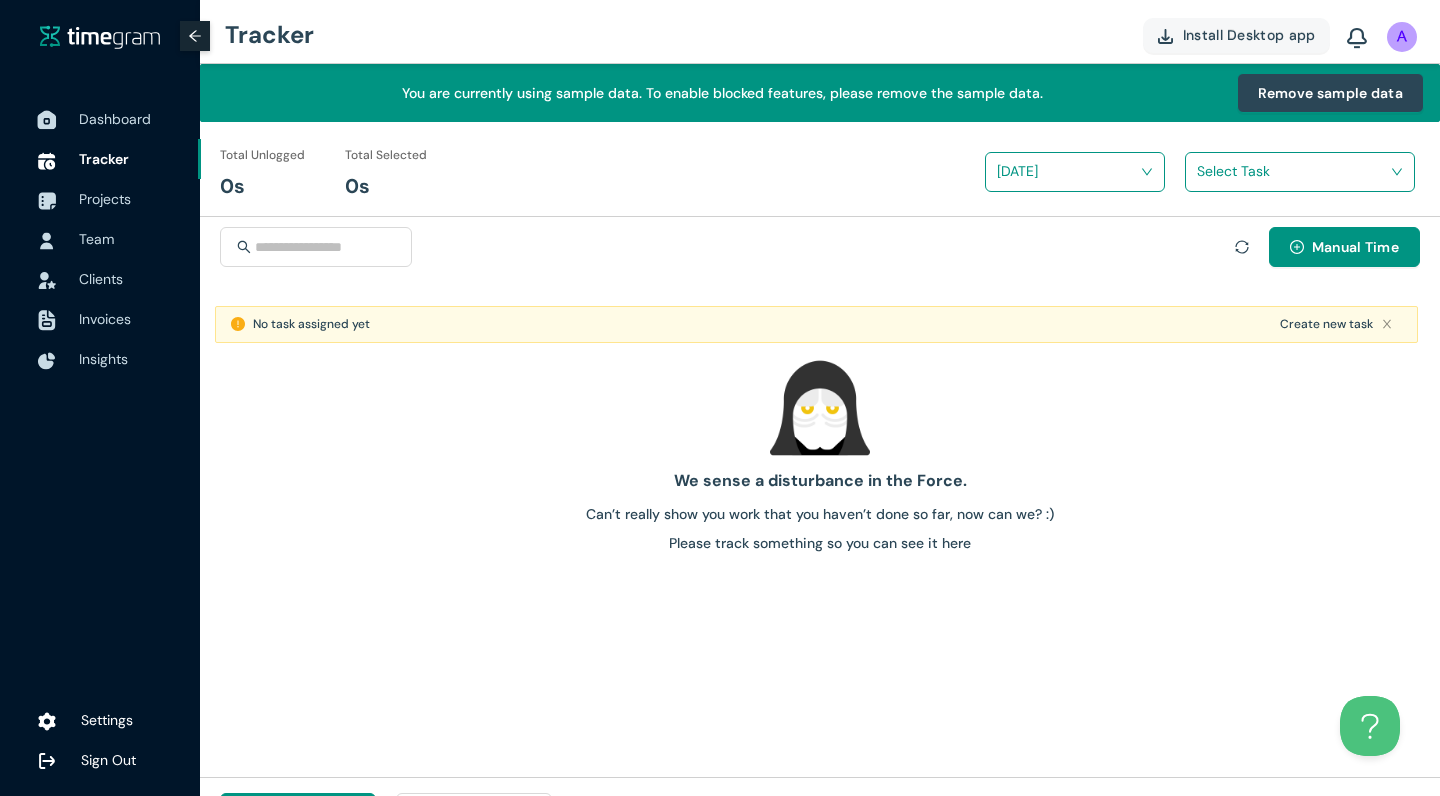click on "Dashboard" at bounding box center [132, 119] 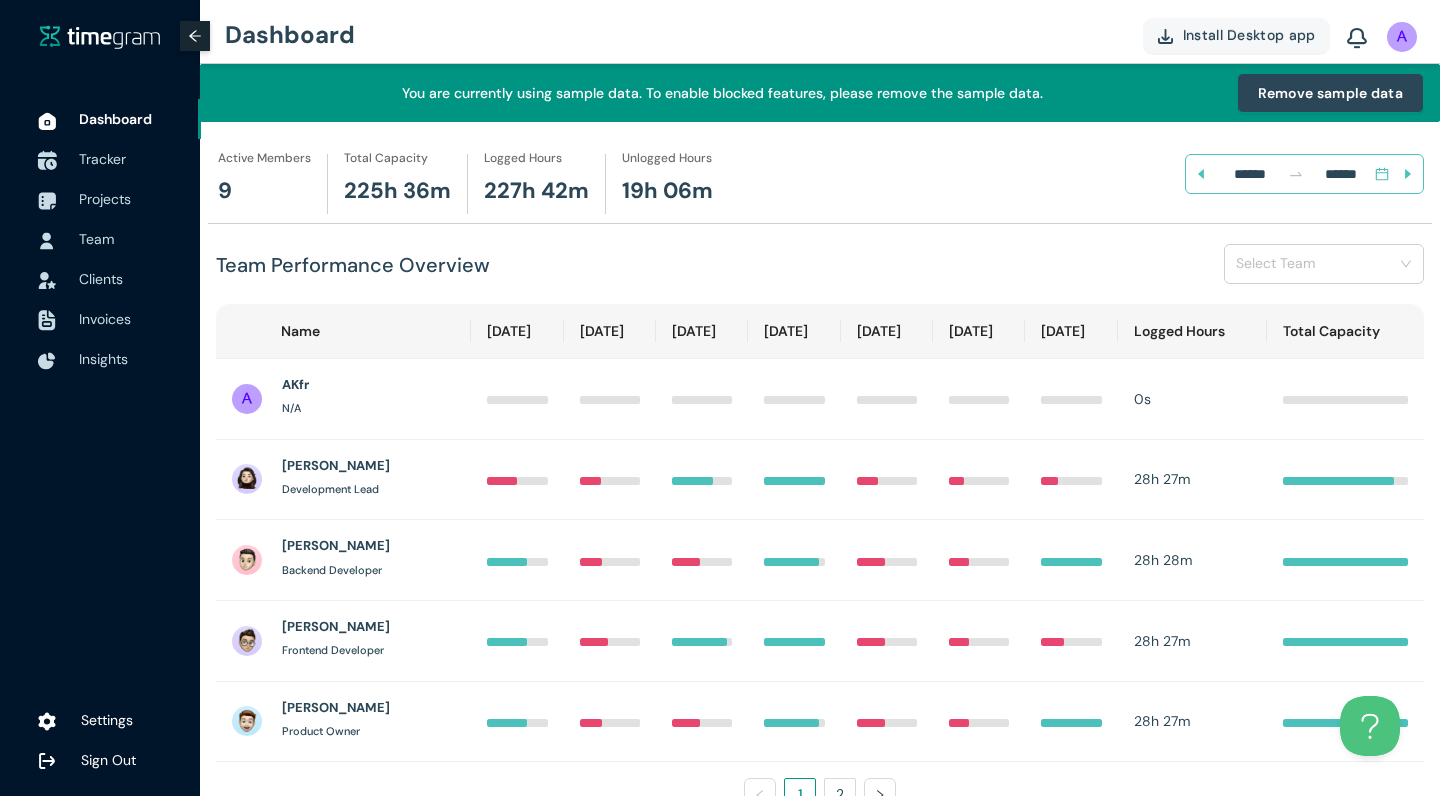 click on "Tracker" at bounding box center (132, 159) 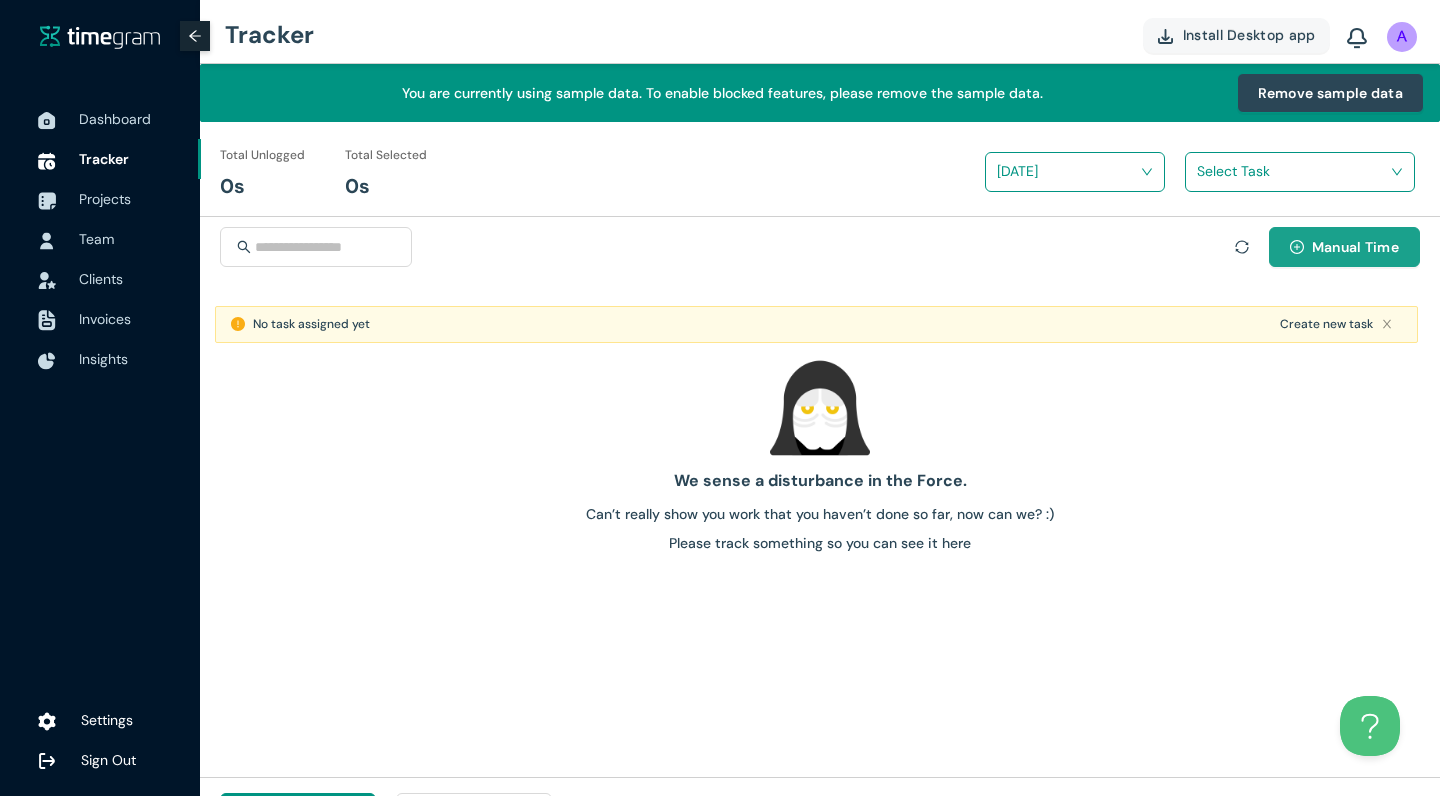 click on "Manual Time" at bounding box center (1355, 247) 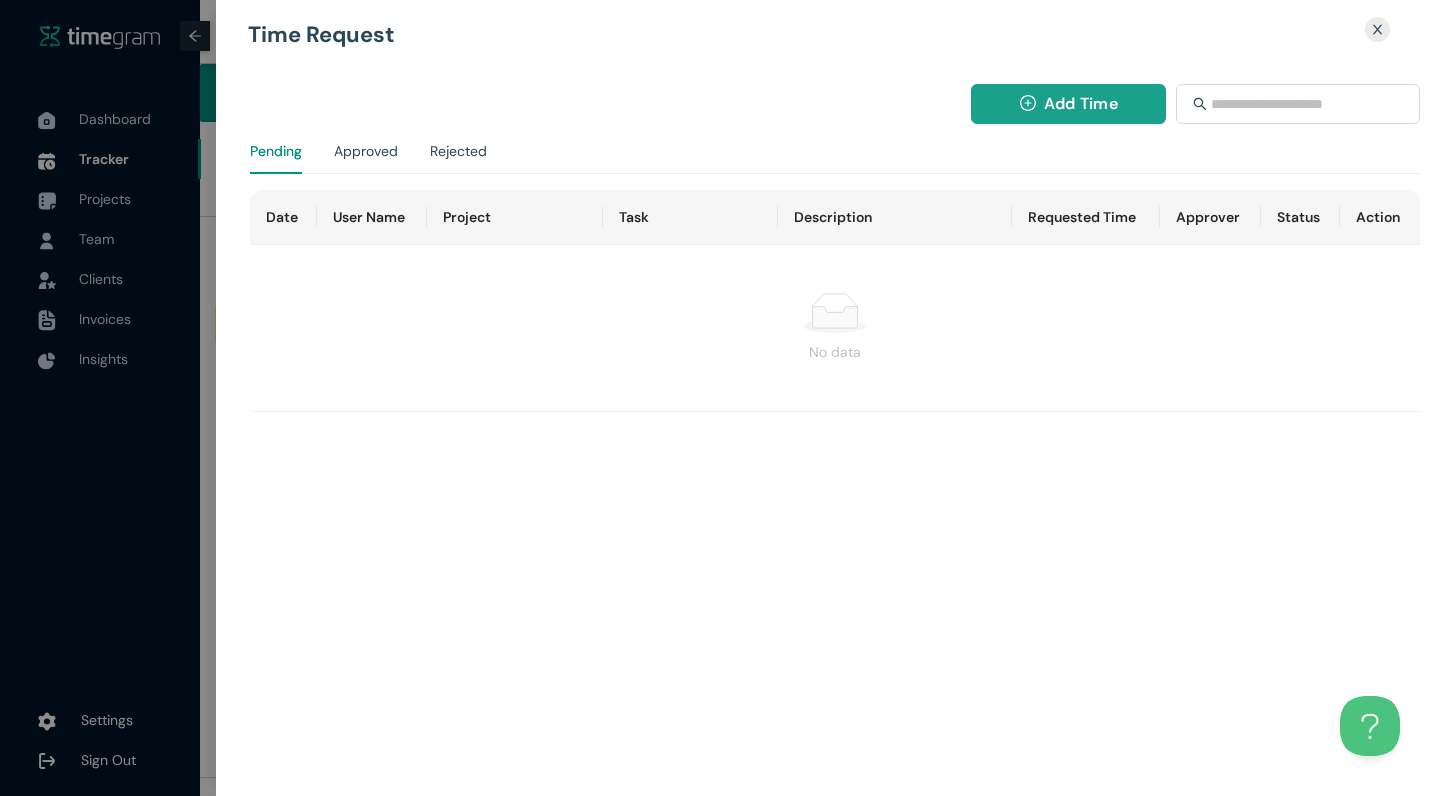 click on "Add Time" at bounding box center [1068, 104] 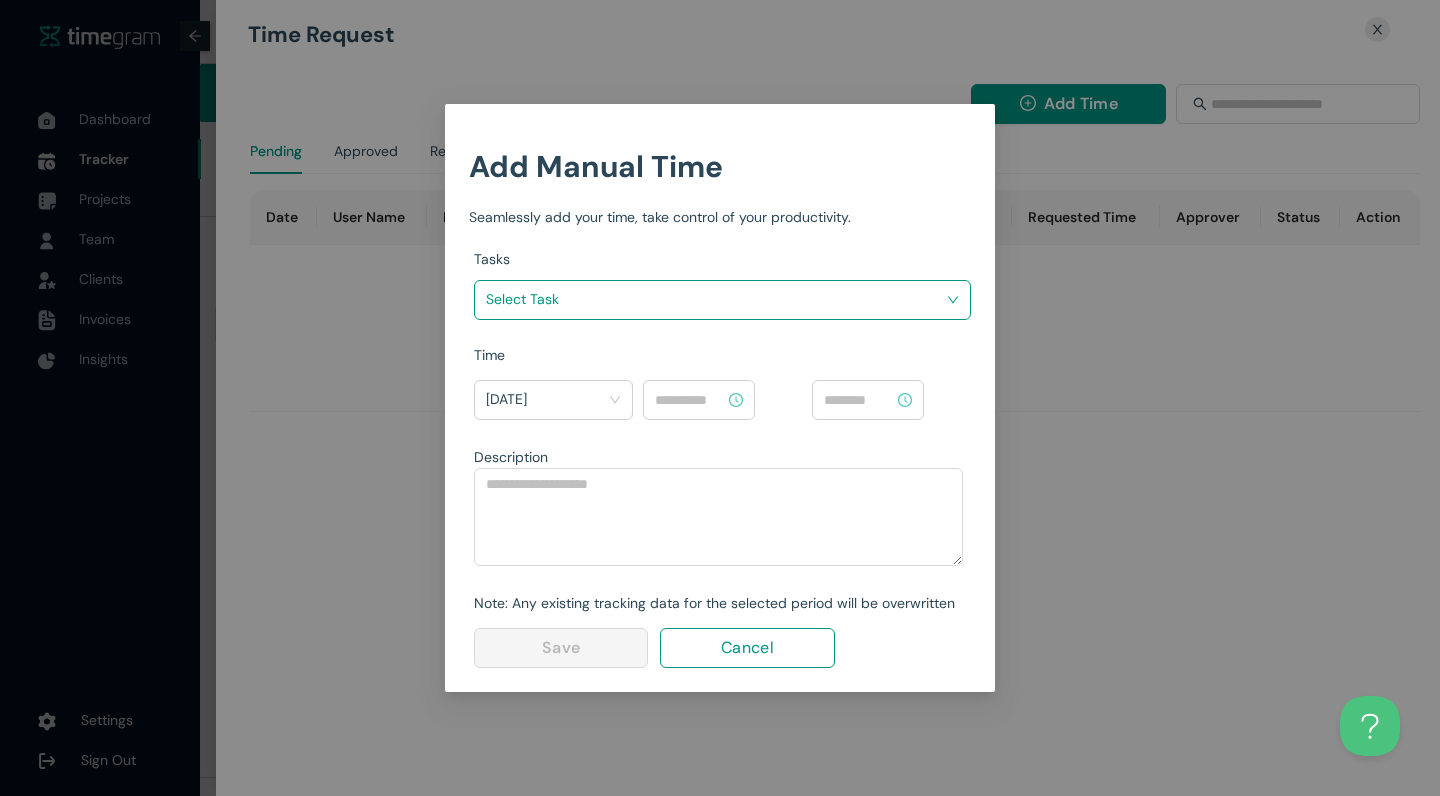click at bounding box center (715, 299) 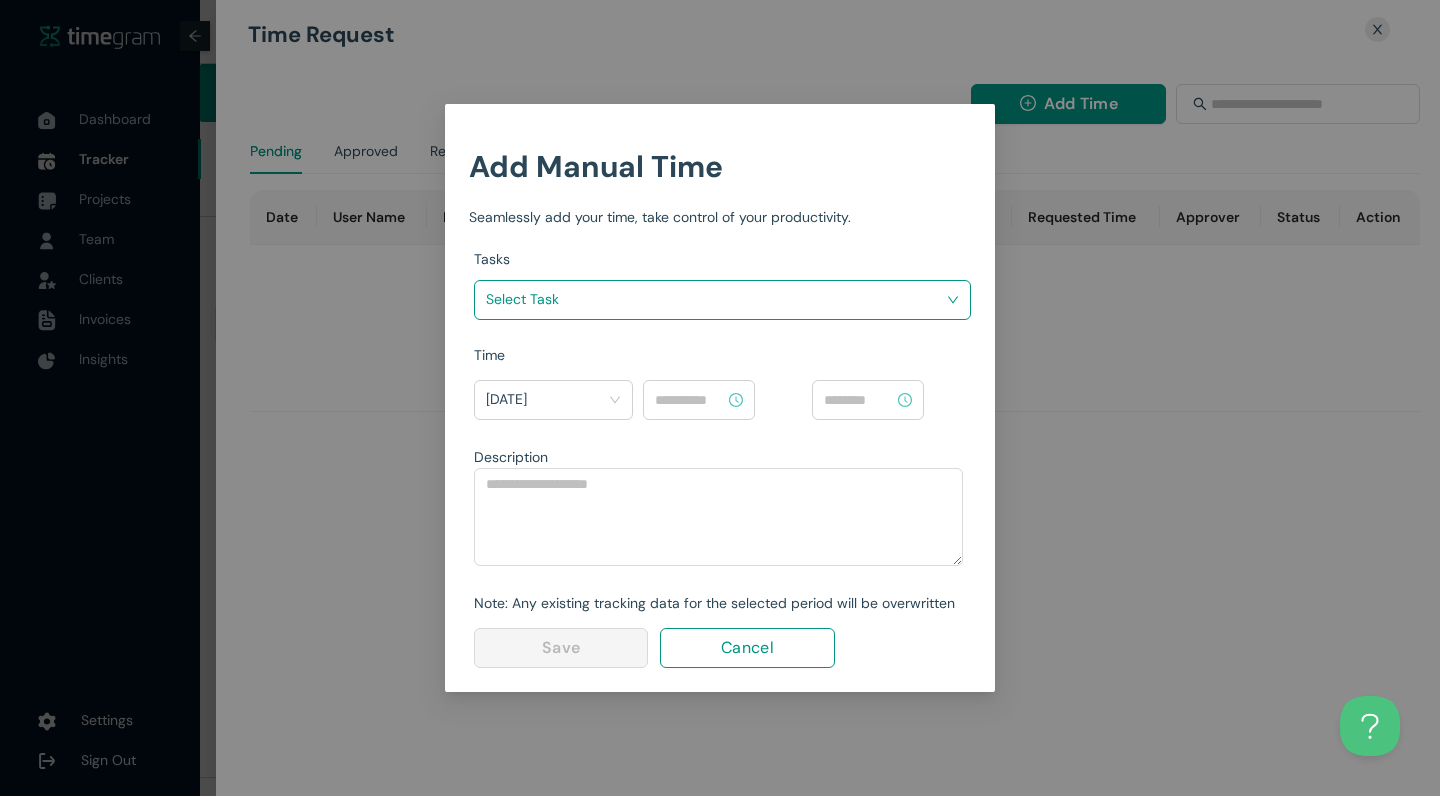 click on "Cancel" at bounding box center (747, 648) 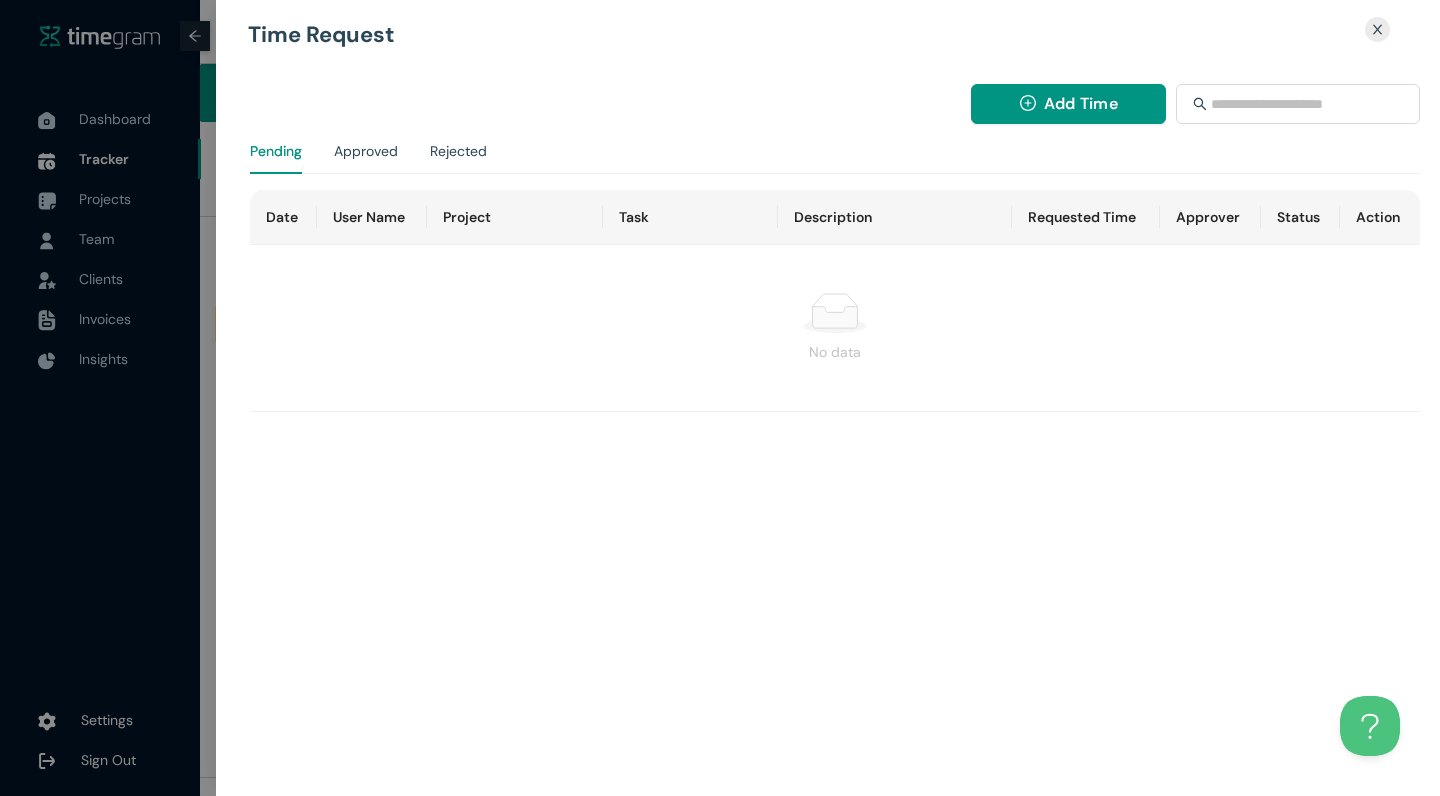 click at bounding box center [720, 398] 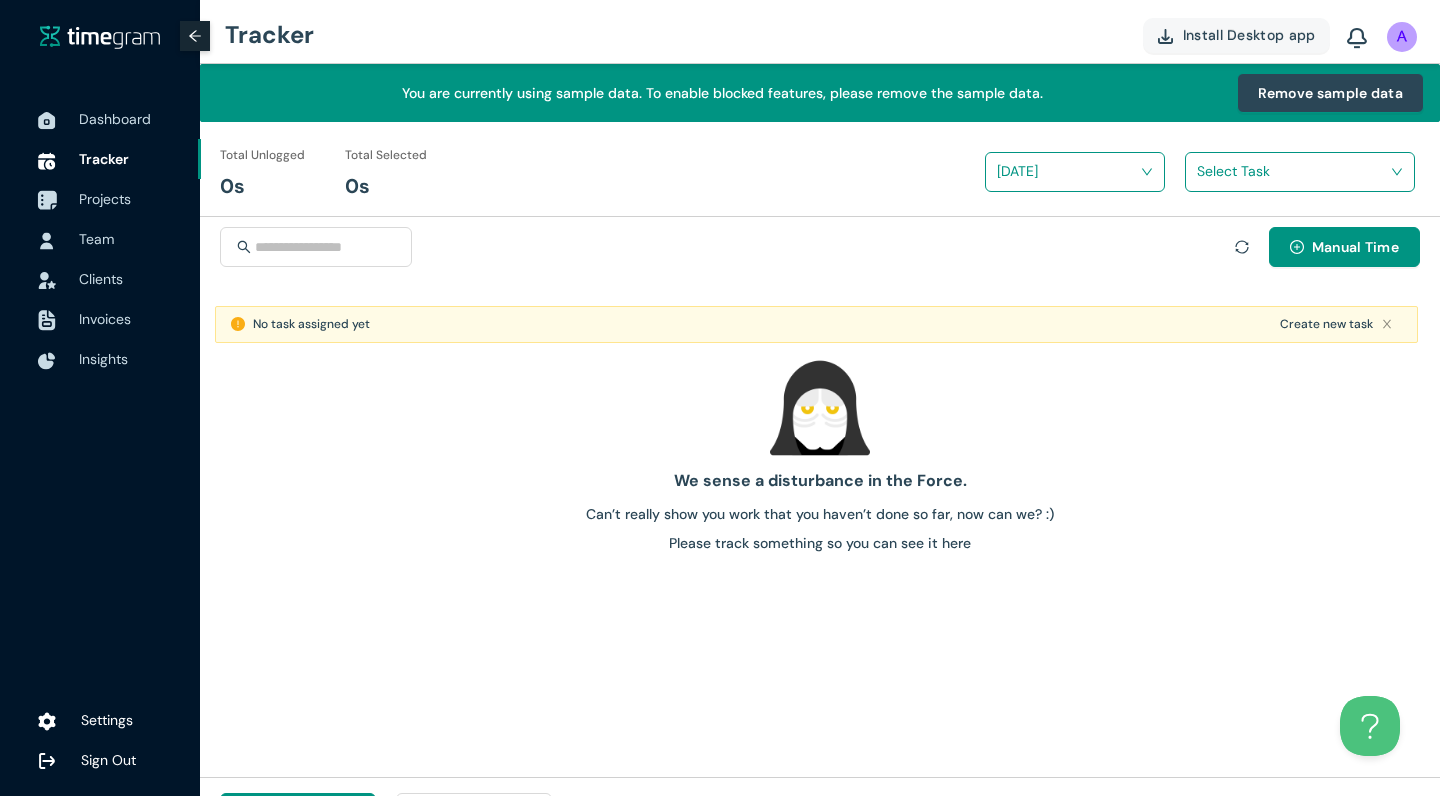 click on "Projects" at bounding box center (105, 199) 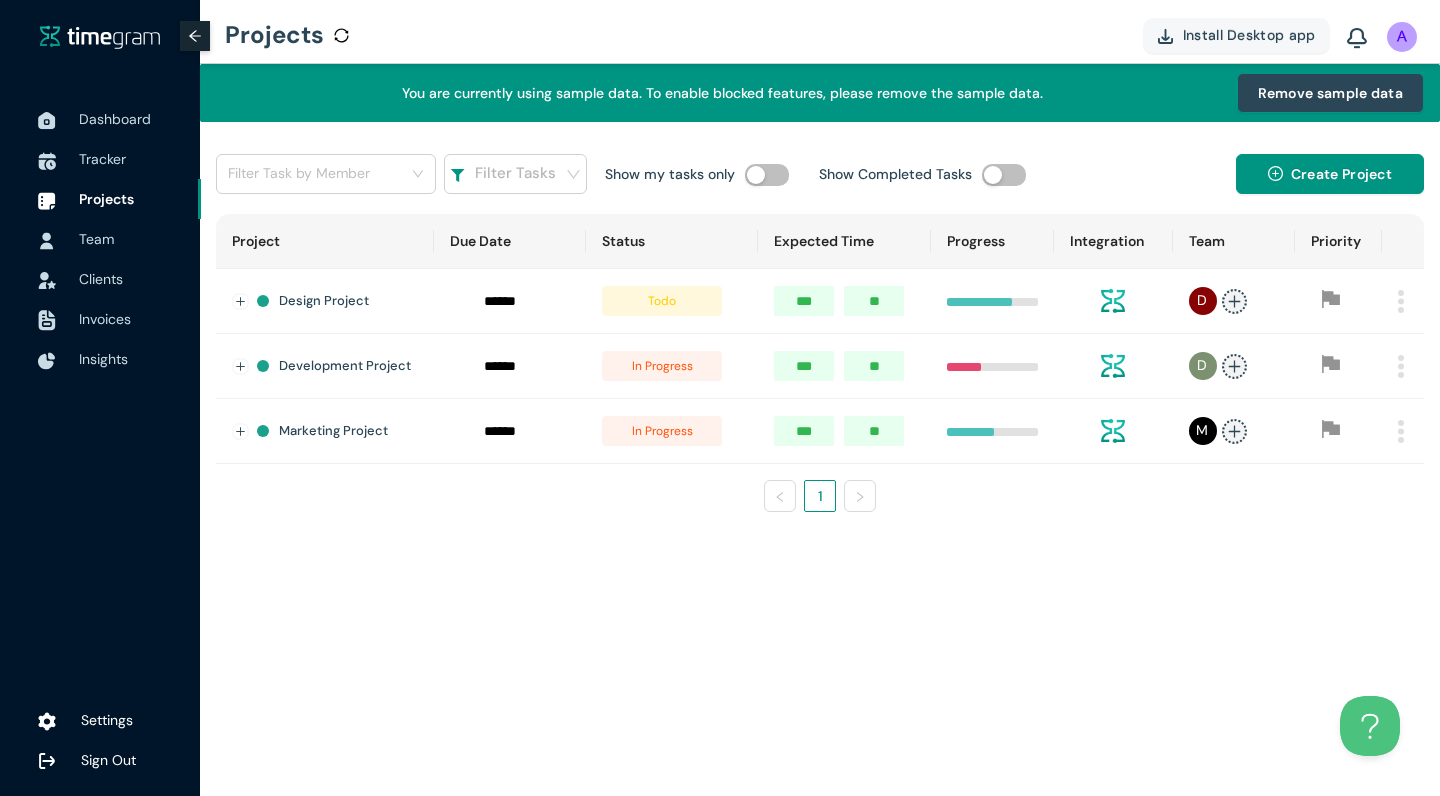 click on "Design Project" at bounding box center (325, 301) 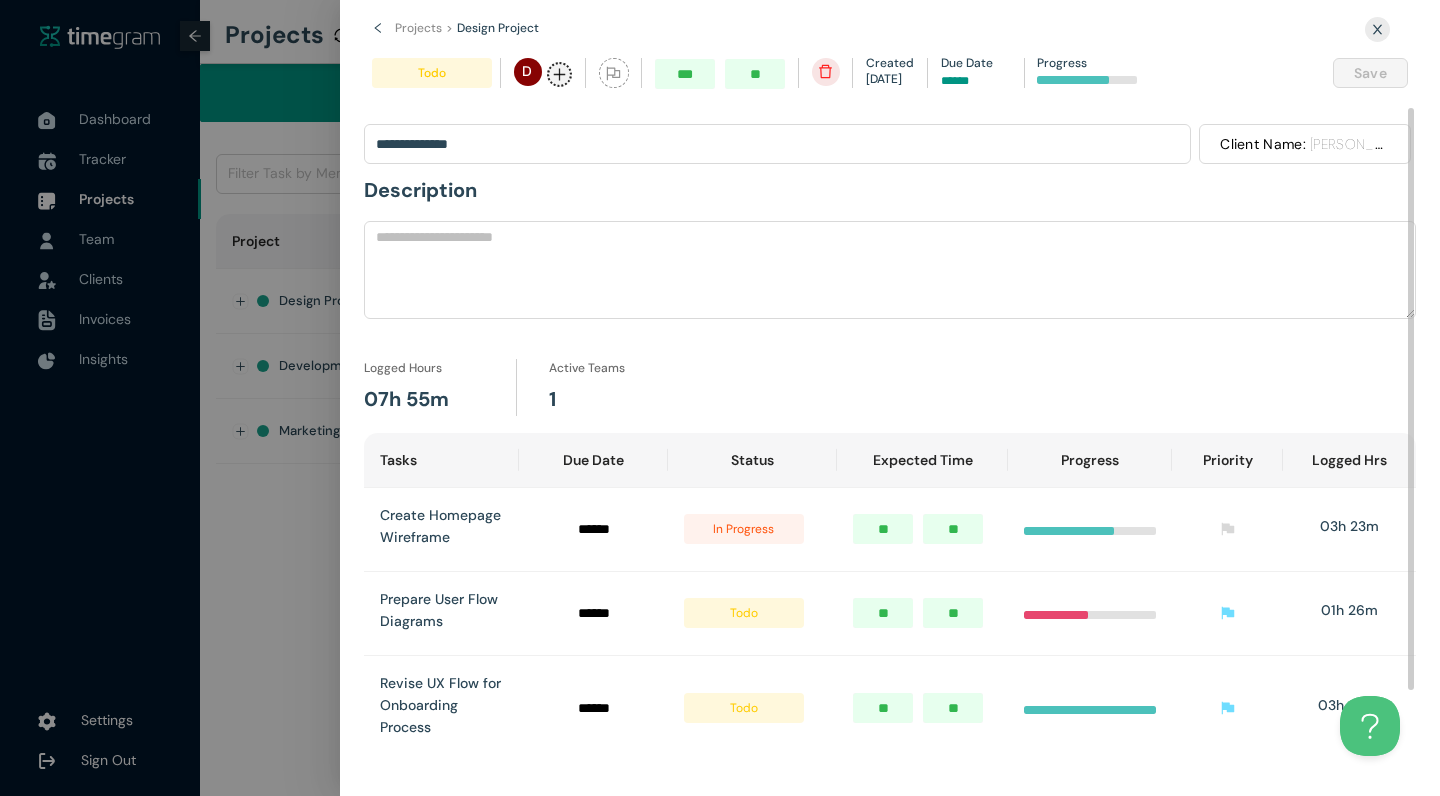 scroll, scrollTop: 70, scrollLeft: 0, axis: vertical 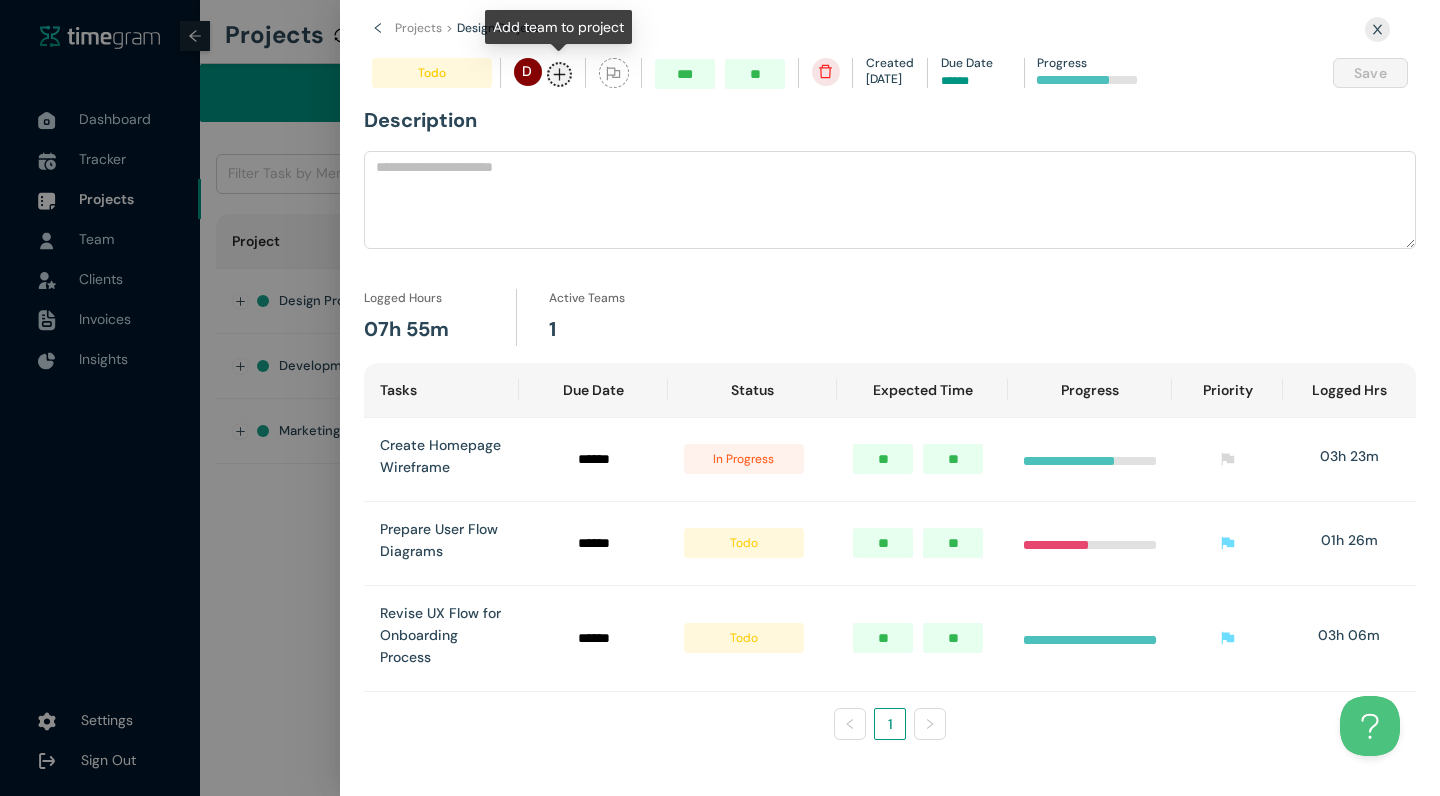 click at bounding box center (559, 74) 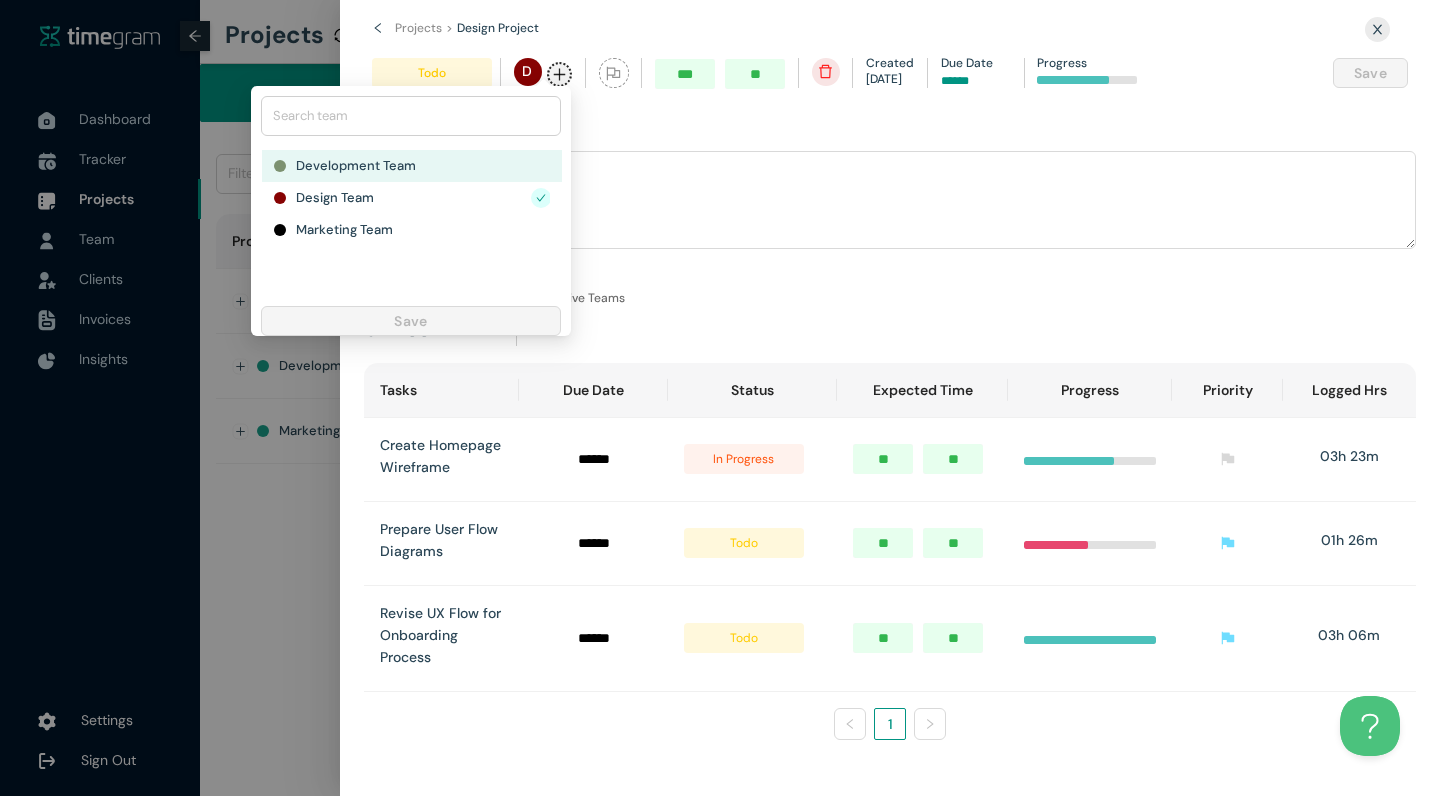 click 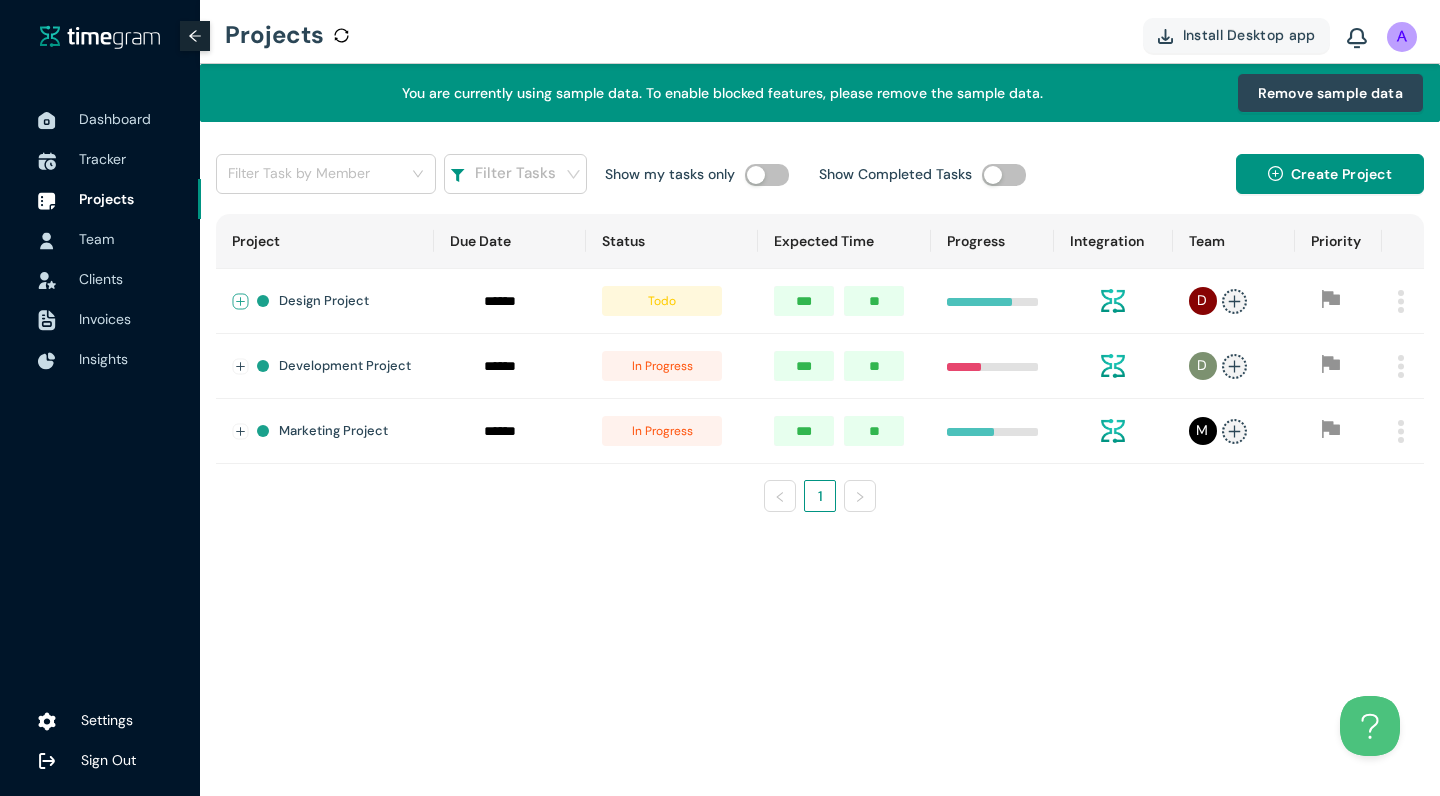 click at bounding box center (241, 302) 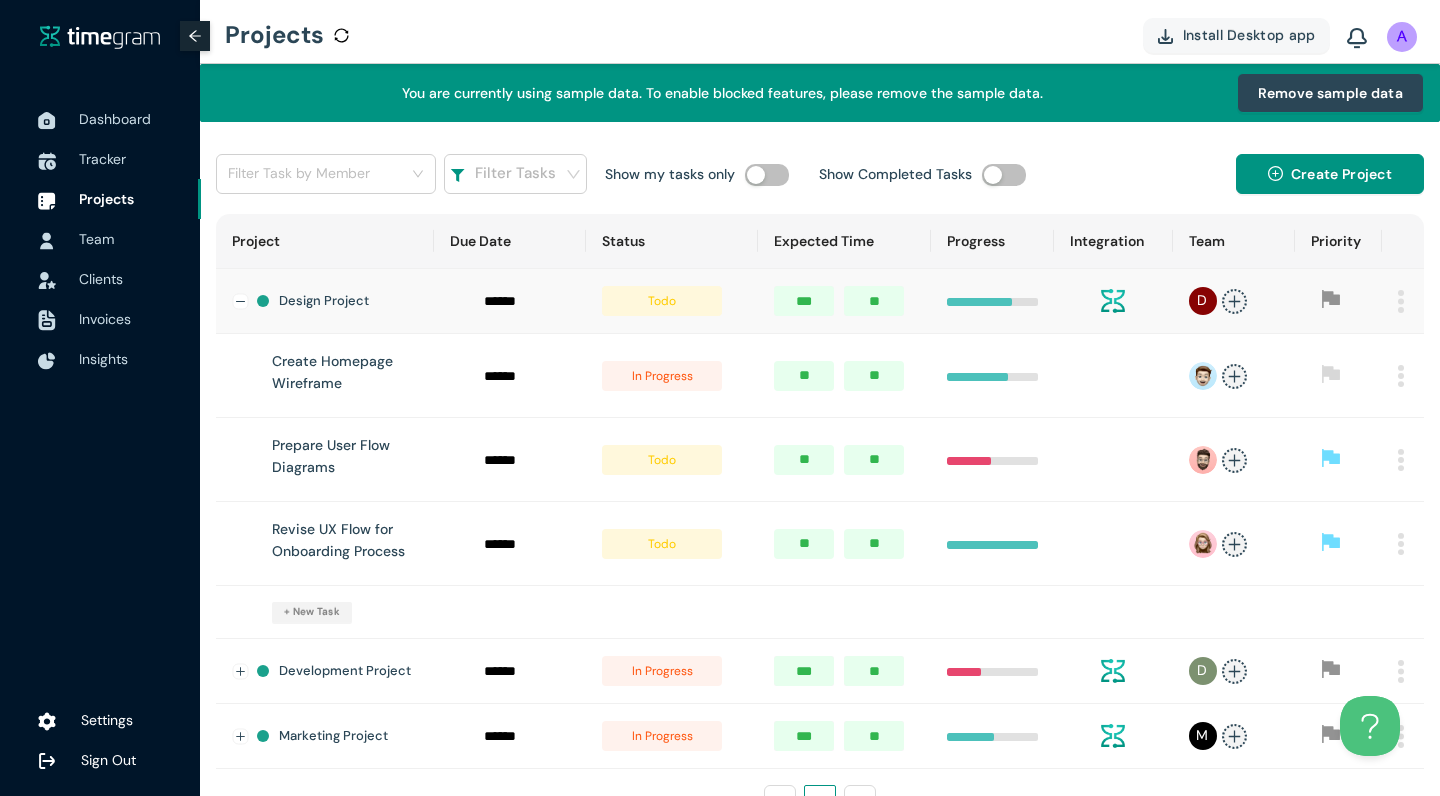 click on "in progress" at bounding box center [662, 376] 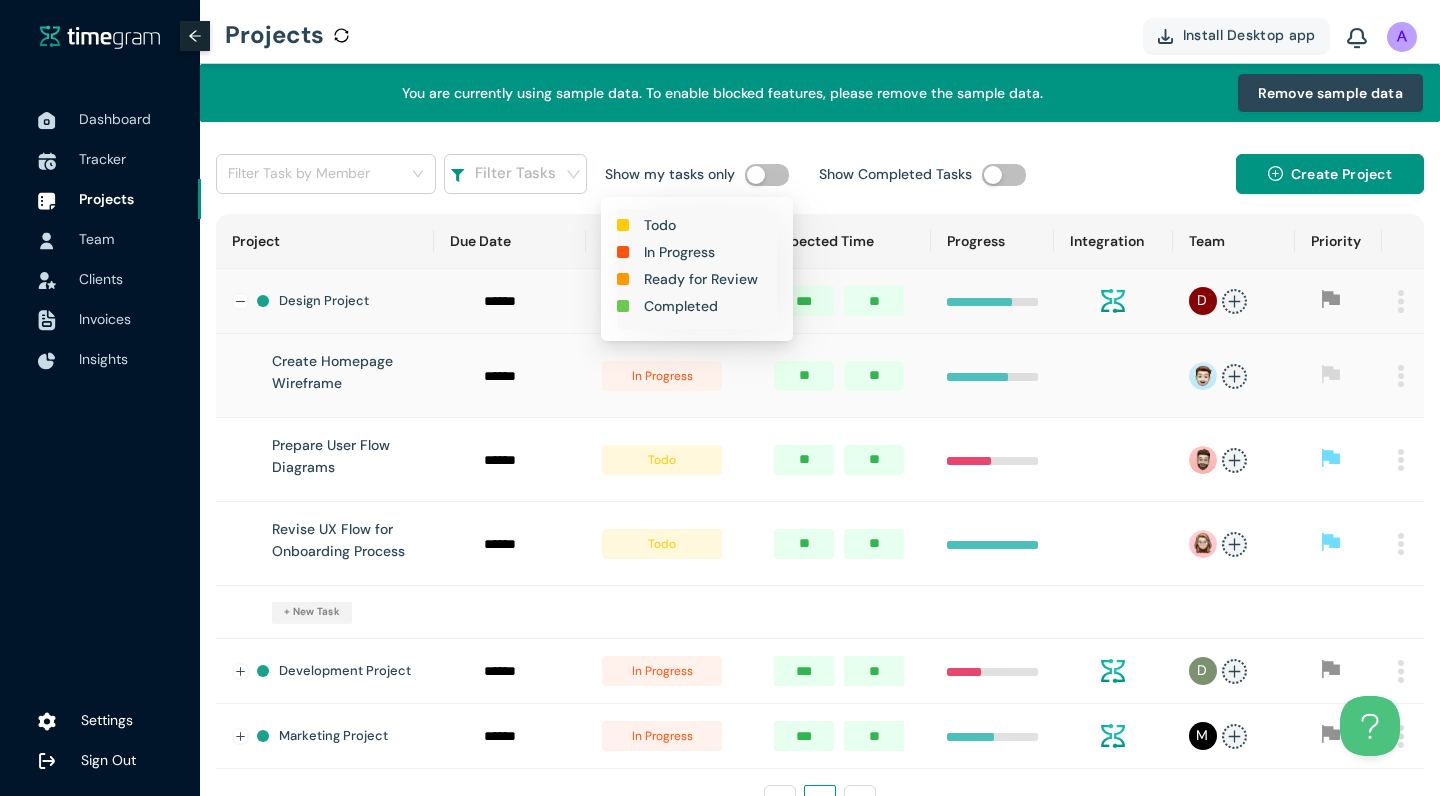 click on "In Progress" at bounding box center [679, 252] 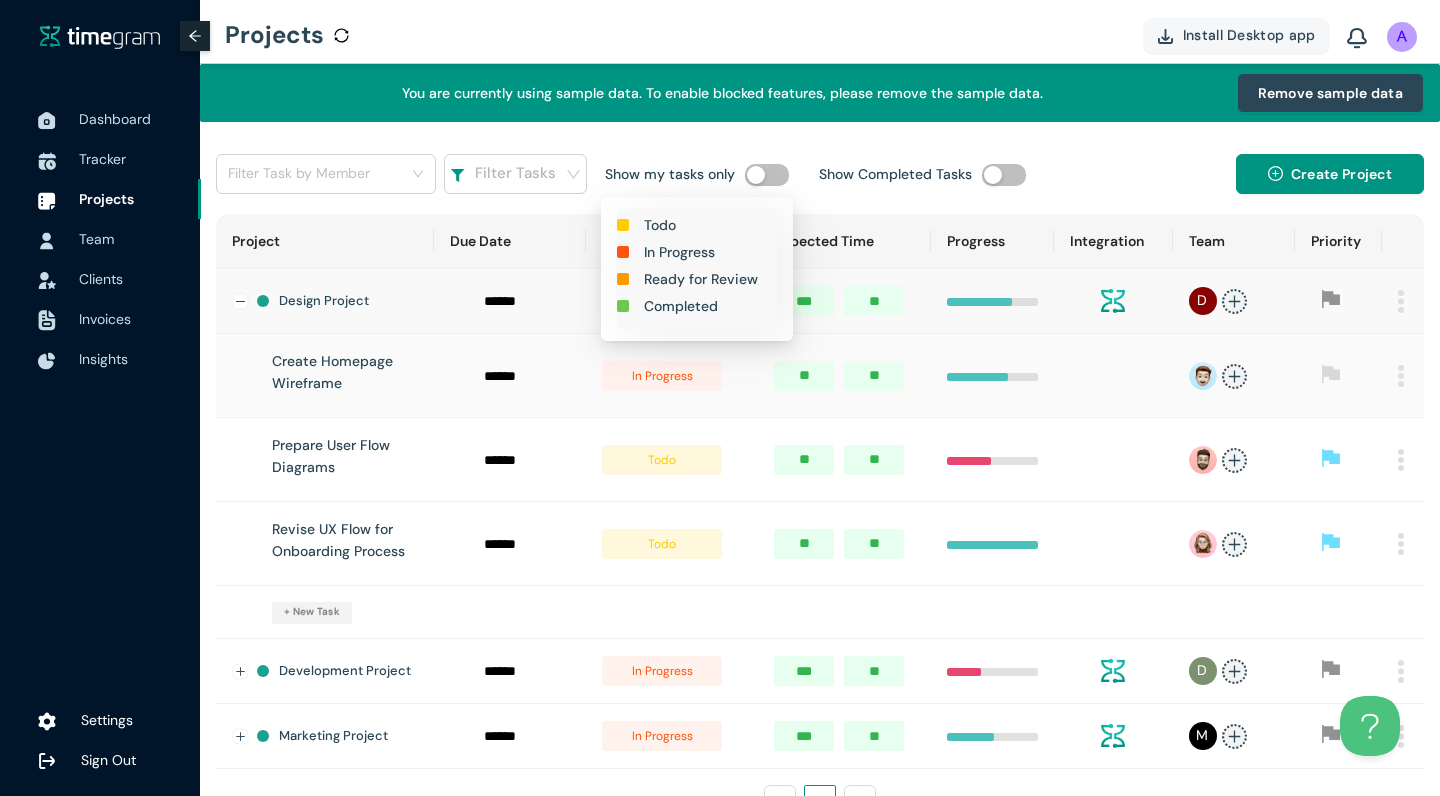click on "Todo  In Progress  Ready for Review  Completed" at bounding box center [697, 276] 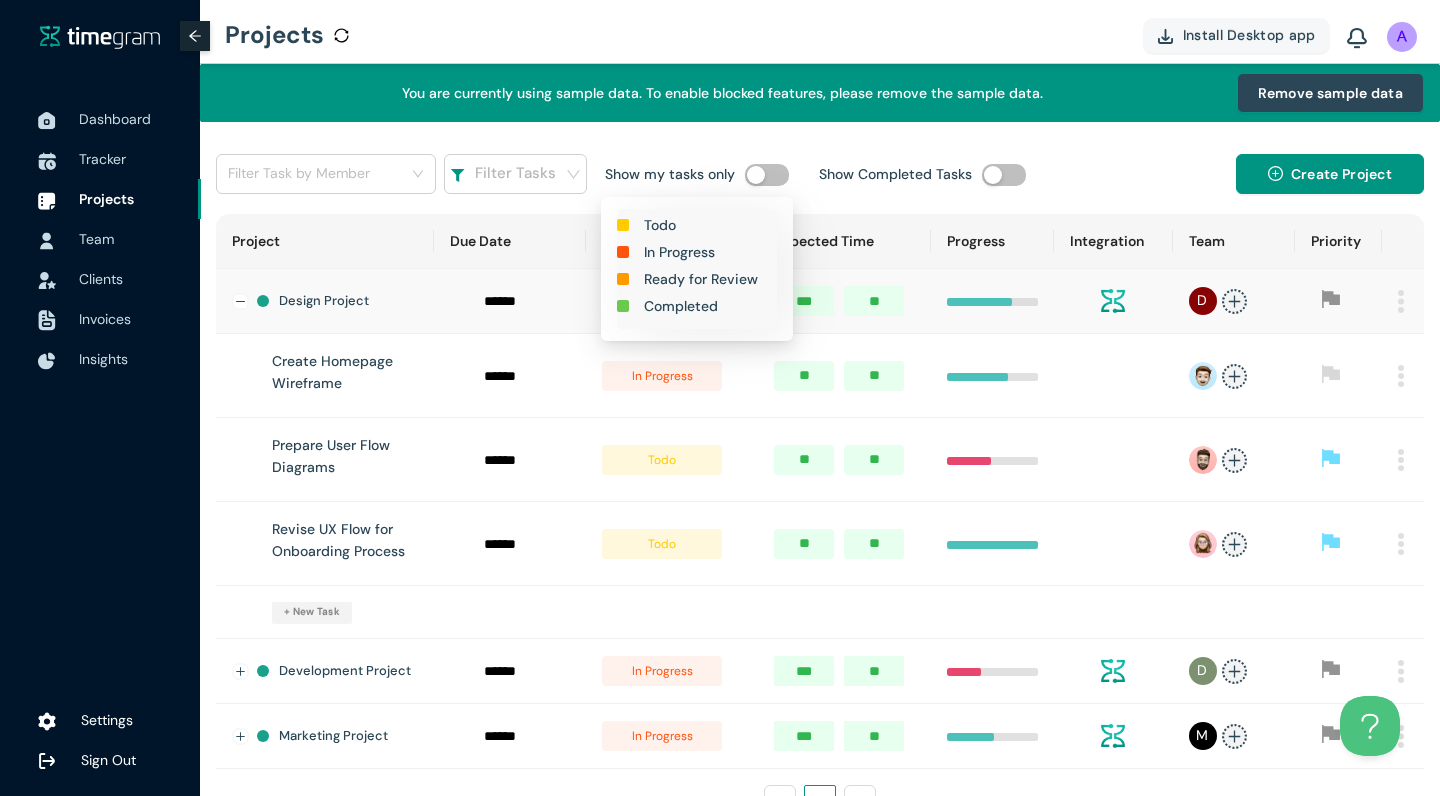 click on "in progress" at bounding box center (672, 376) 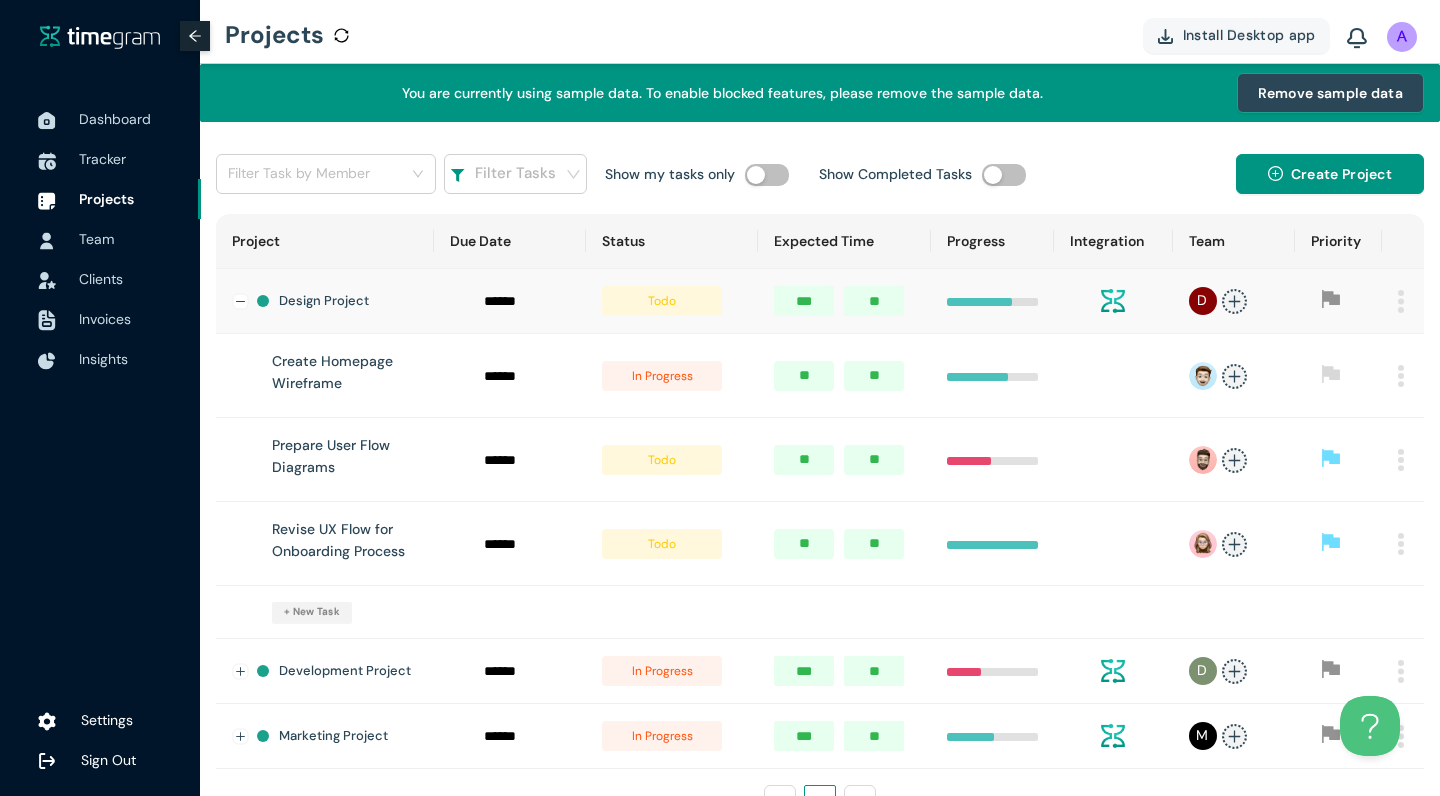 click on "Remove sample data" at bounding box center (1330, 93) 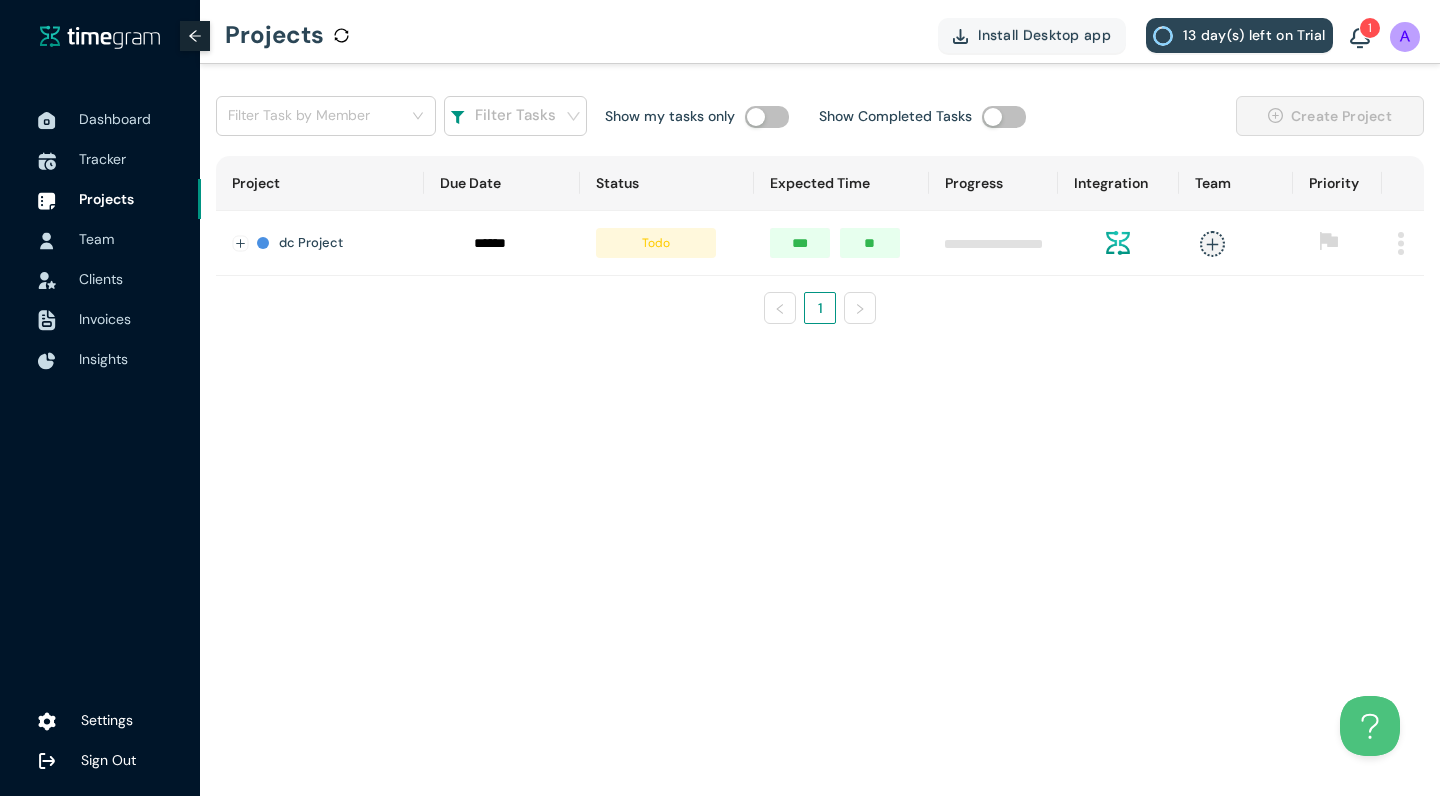 click on "todo" at bounding box center (656, 243) 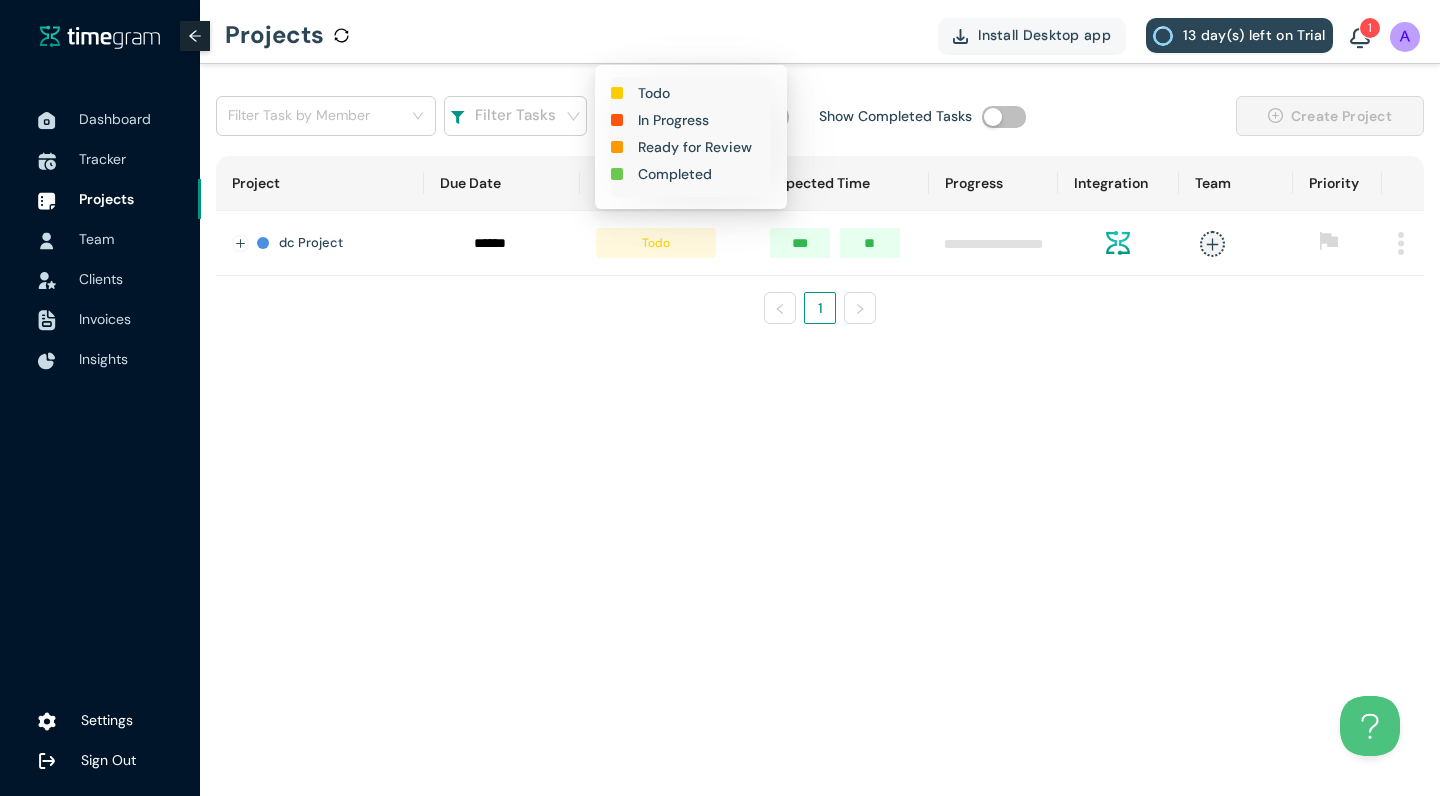 click at bounding box center [993, 243] 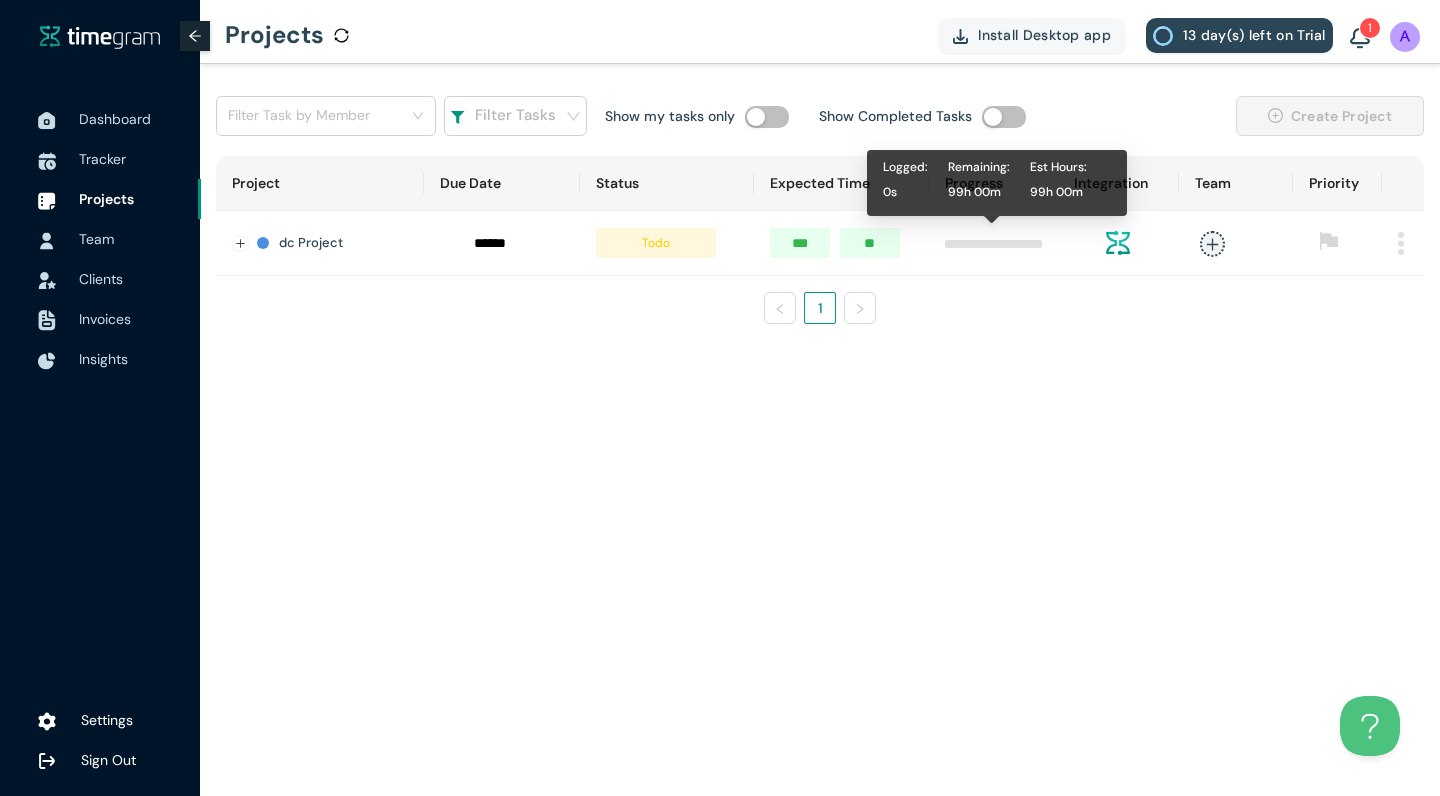 click at bounding box center (993, 243) 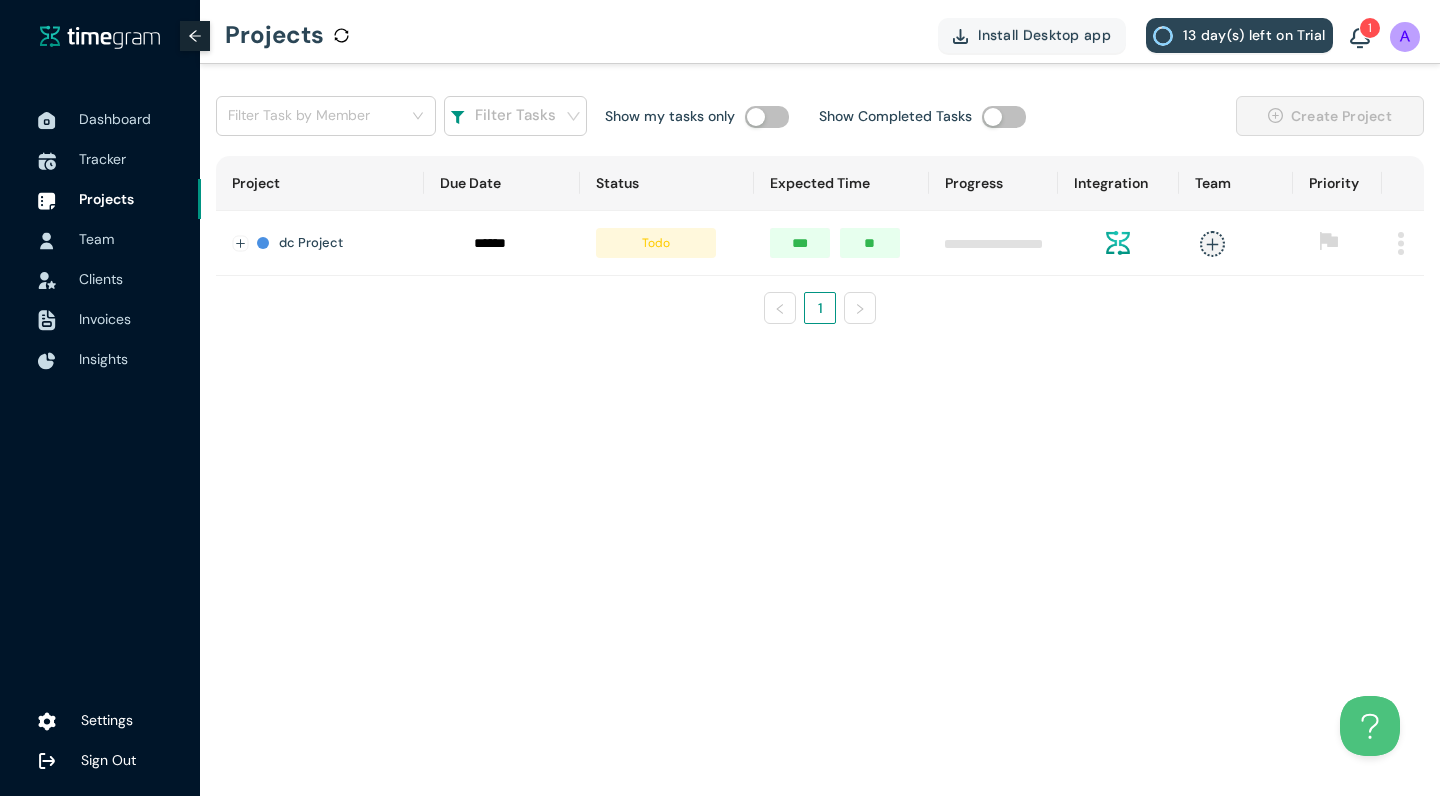click at bounding box center [1403, 243] 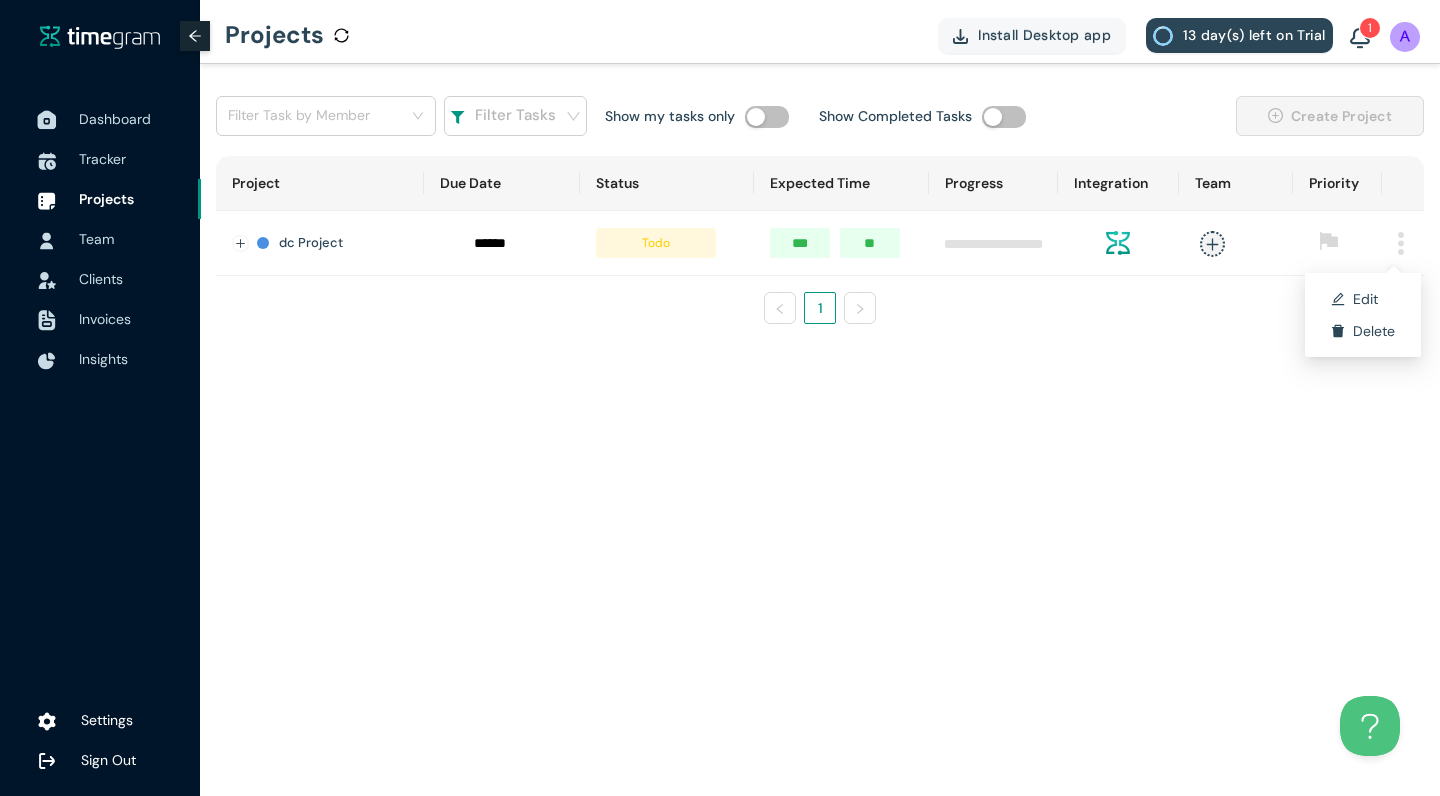 click on "Dashboard" at bounding box center [132, 119] 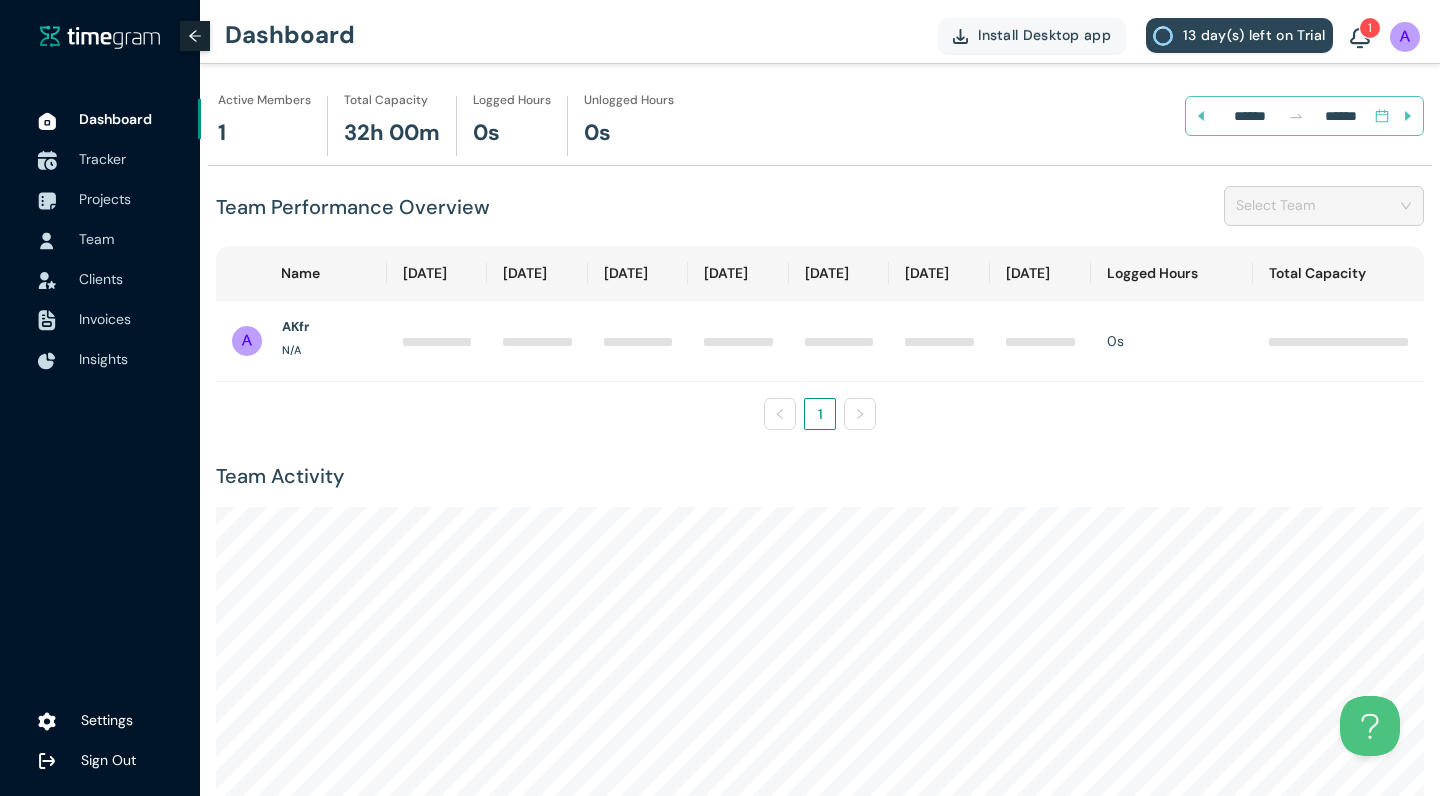 click on "Tracker" at bounding box center [102, 159] 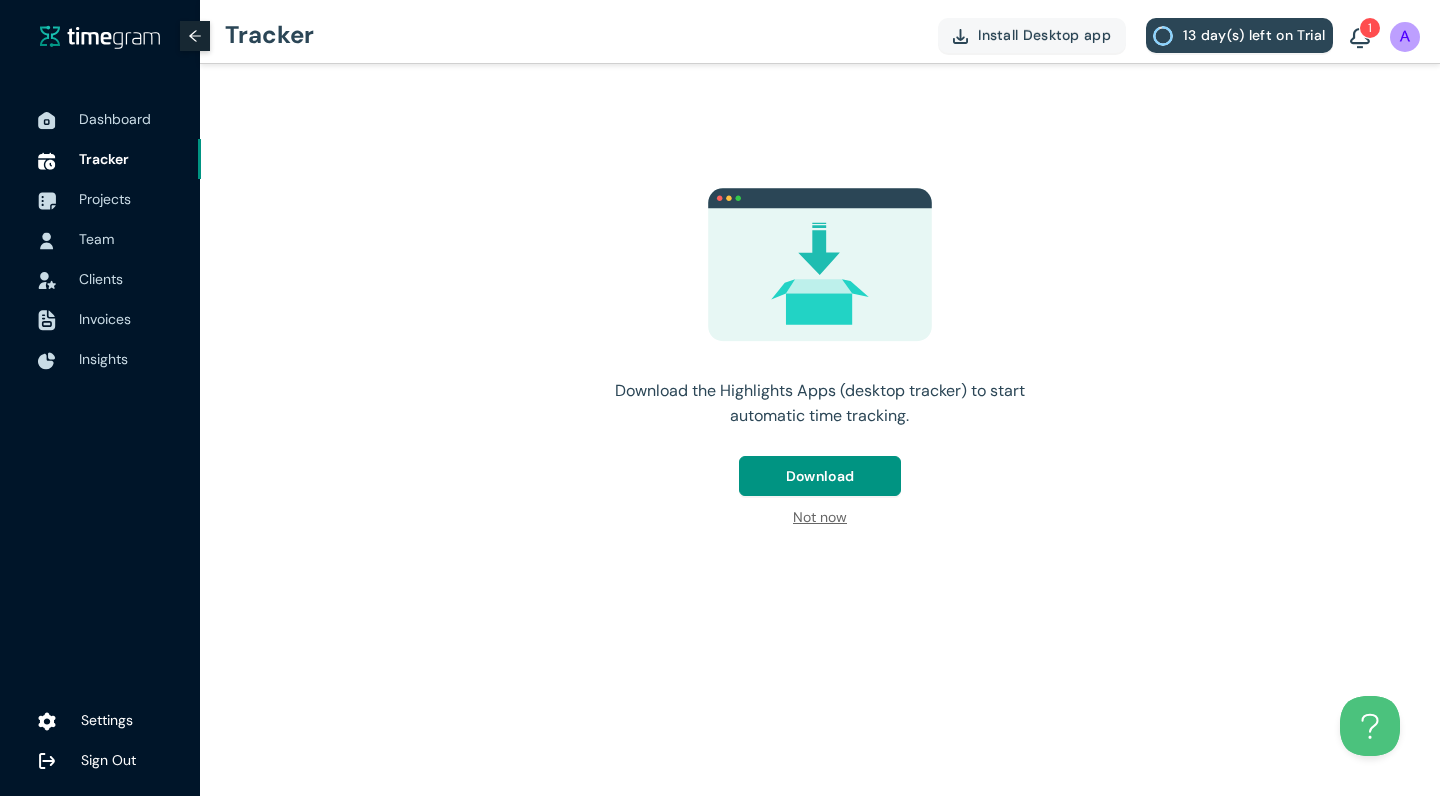 click on "Not now" at bounding box center (820, 517) 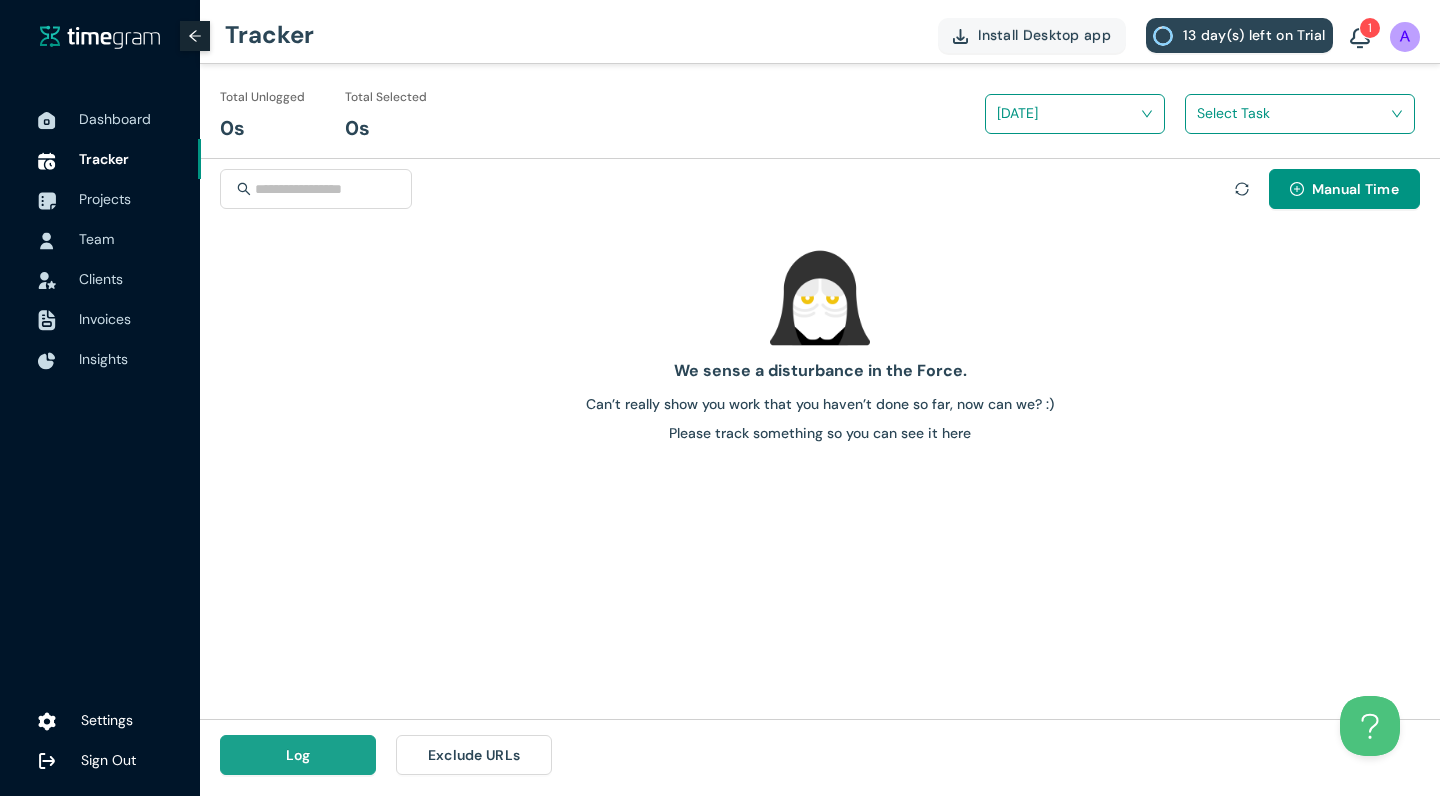 click on "Log" at bounding box center [298, 755] 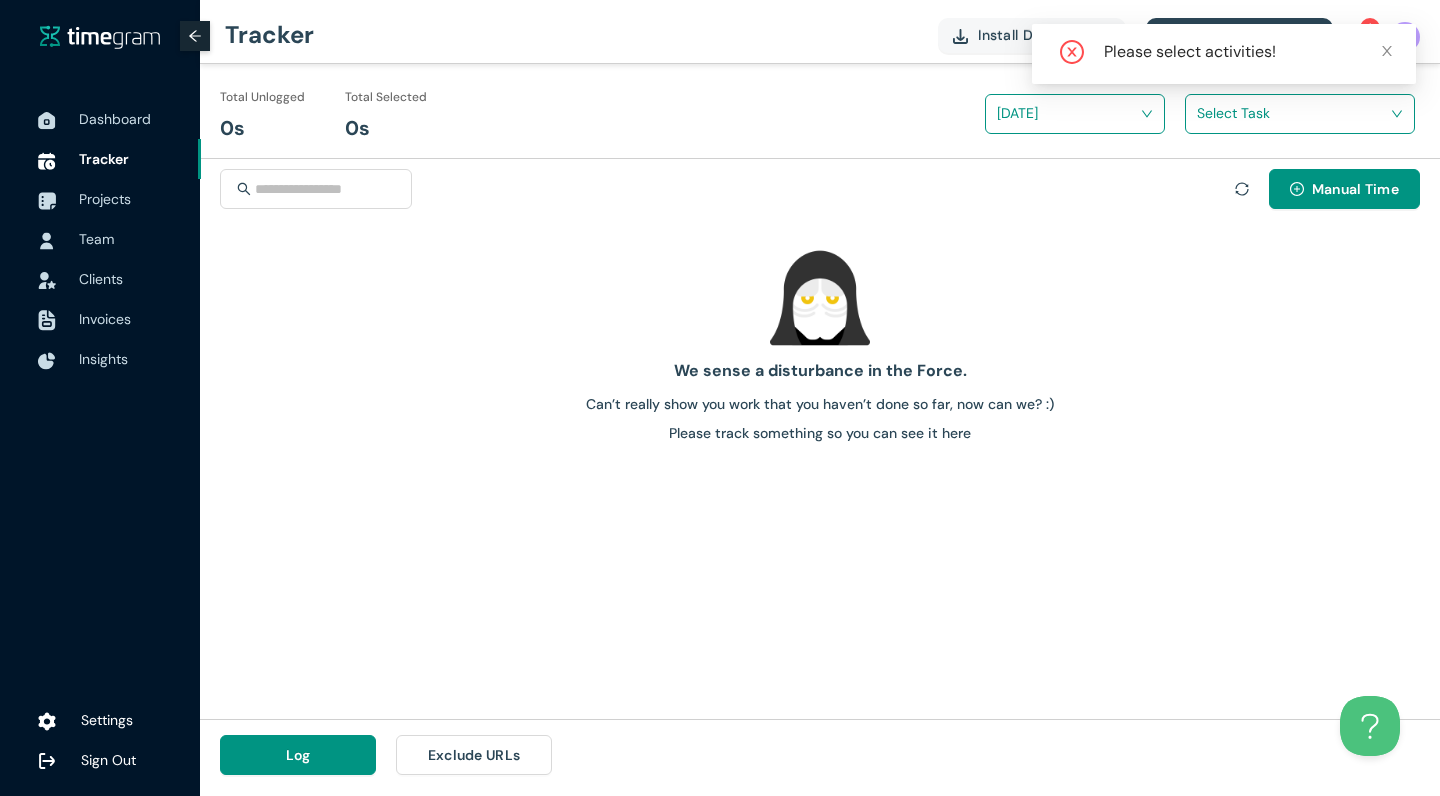 click on "Please select activities!" at bounding box center (1224, 62) 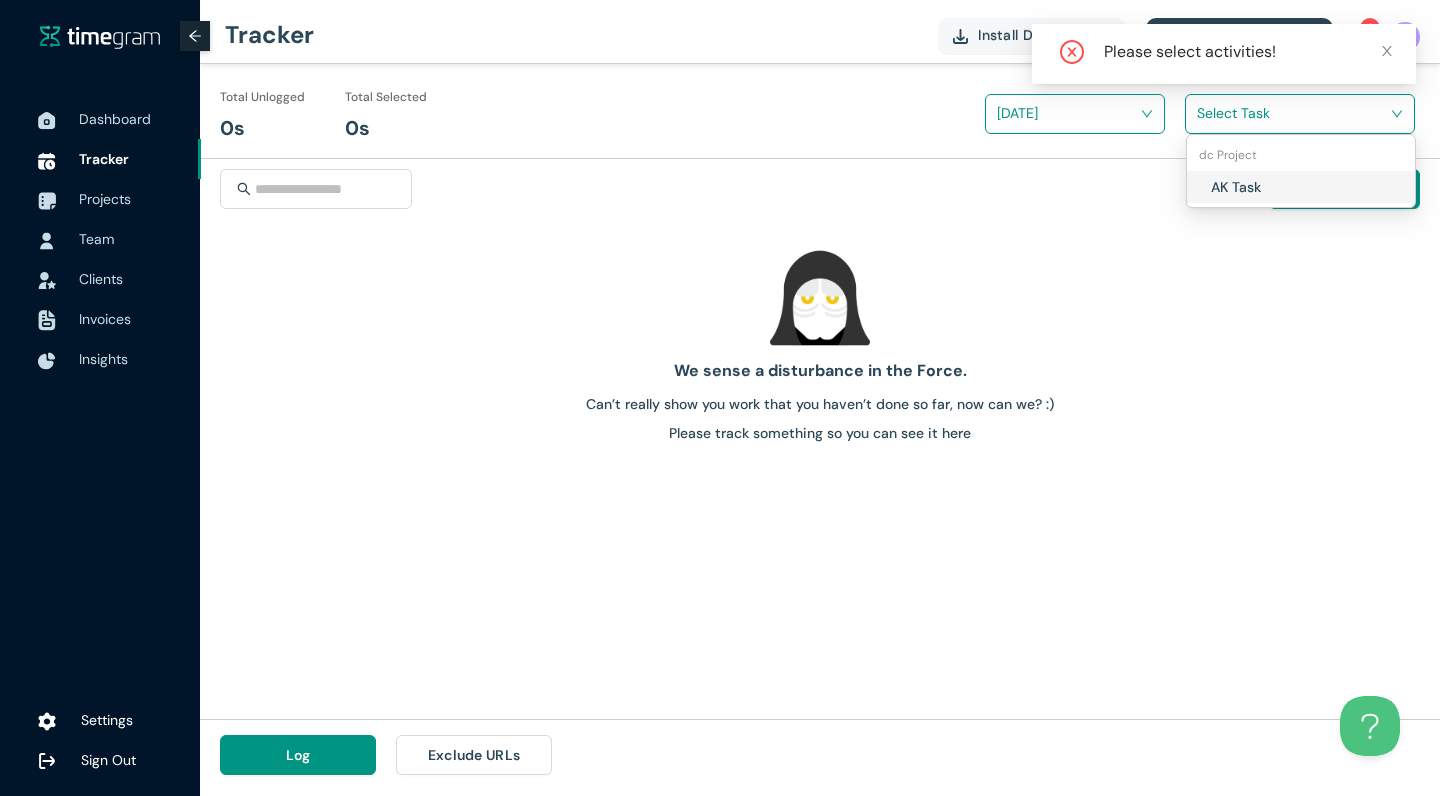 click on "AK Task" at bounding box center (1328, 187) 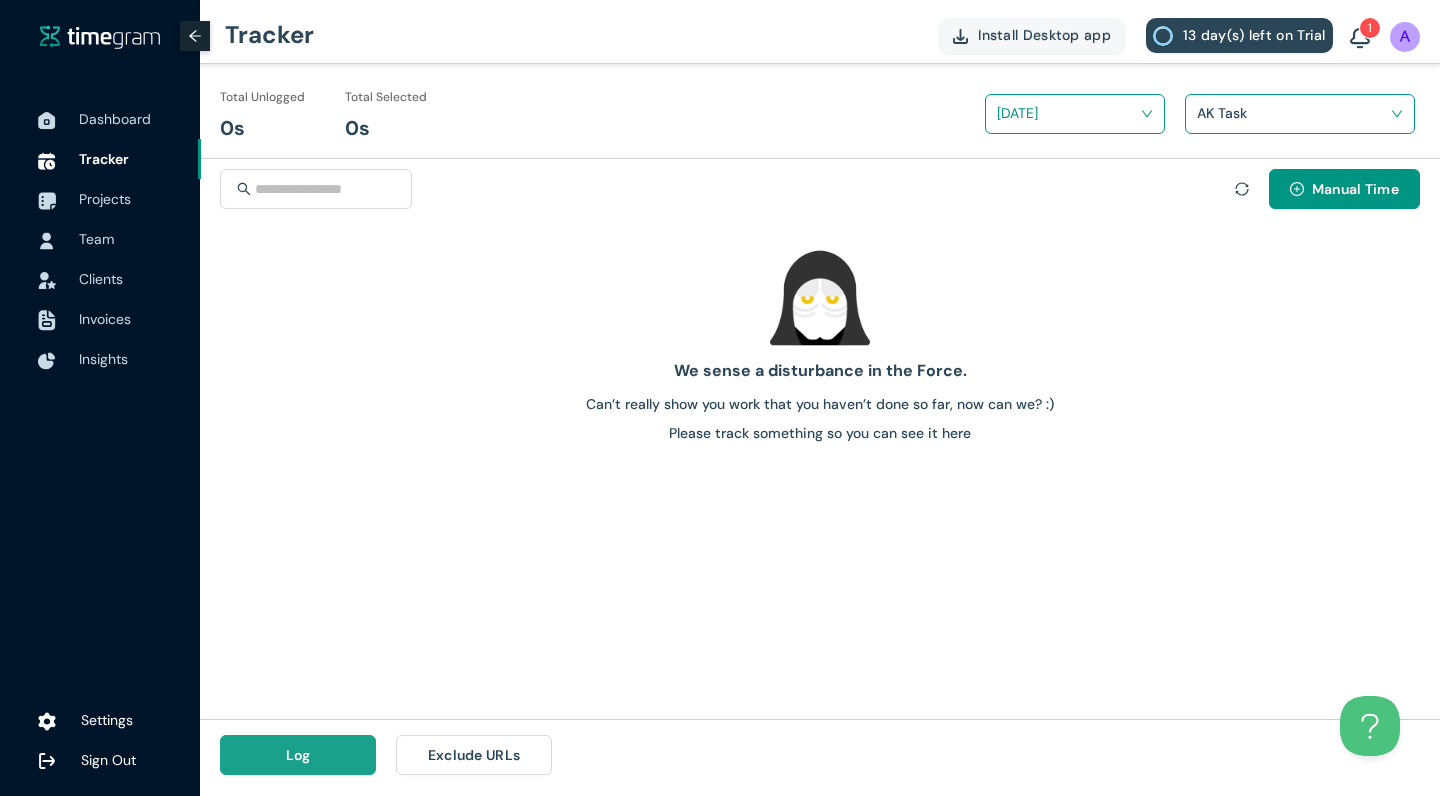 click on "Log" at bounding box center [298, 755] 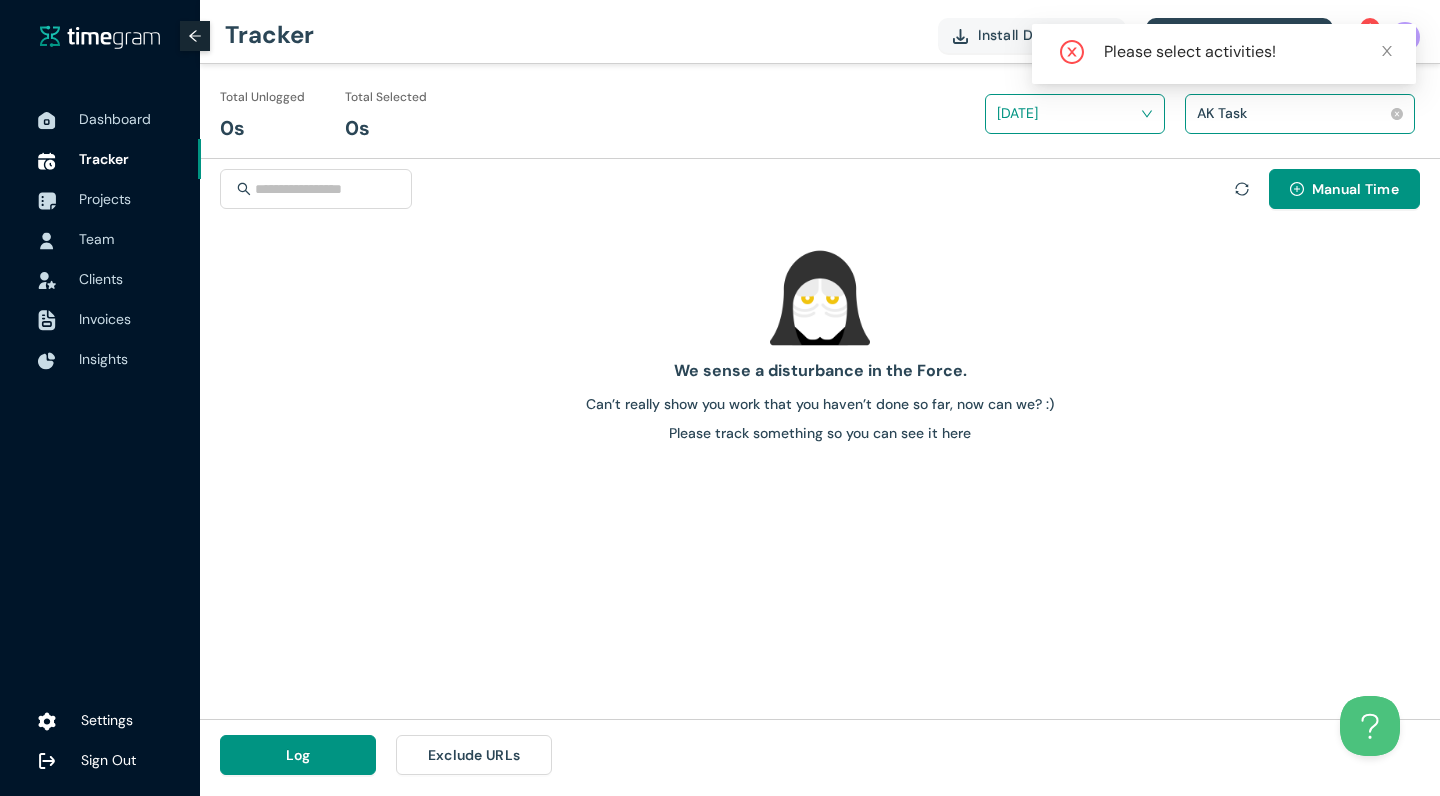 click on "AK Task" at bounding box center [1300, 114] 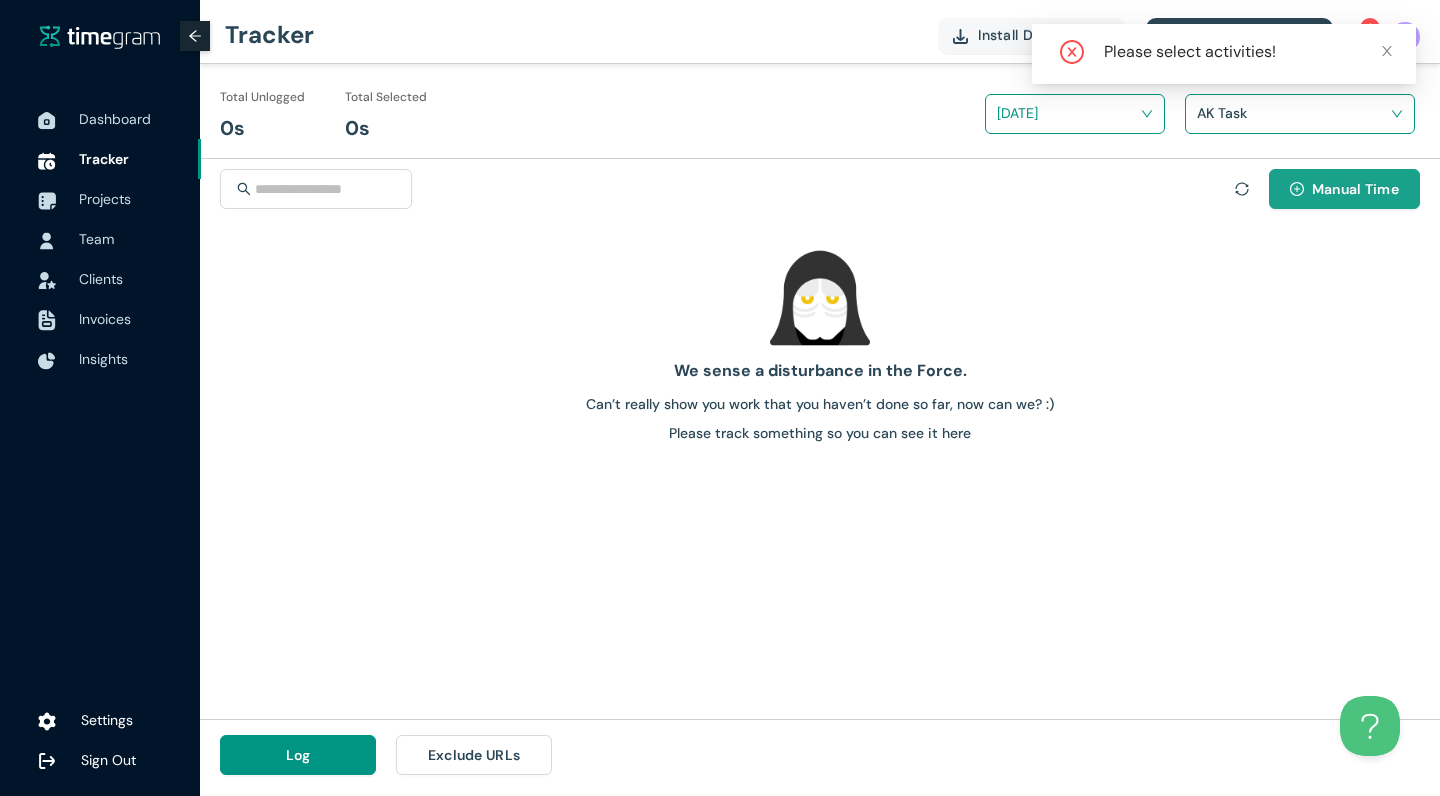 click on "Manual Time" at bounding box center [1344, 189] 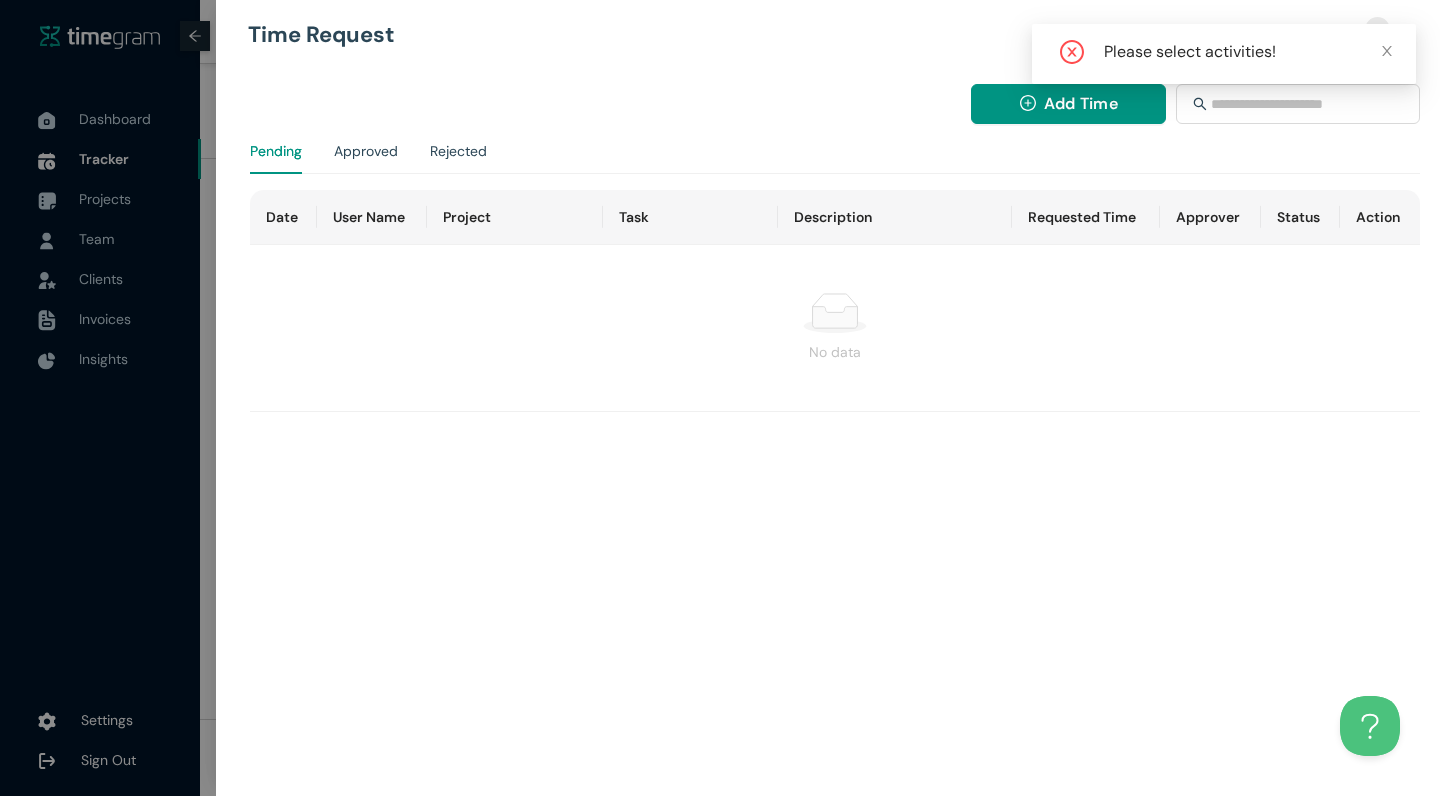 click on "Please select activities!" at bounding box center [1224, 54] 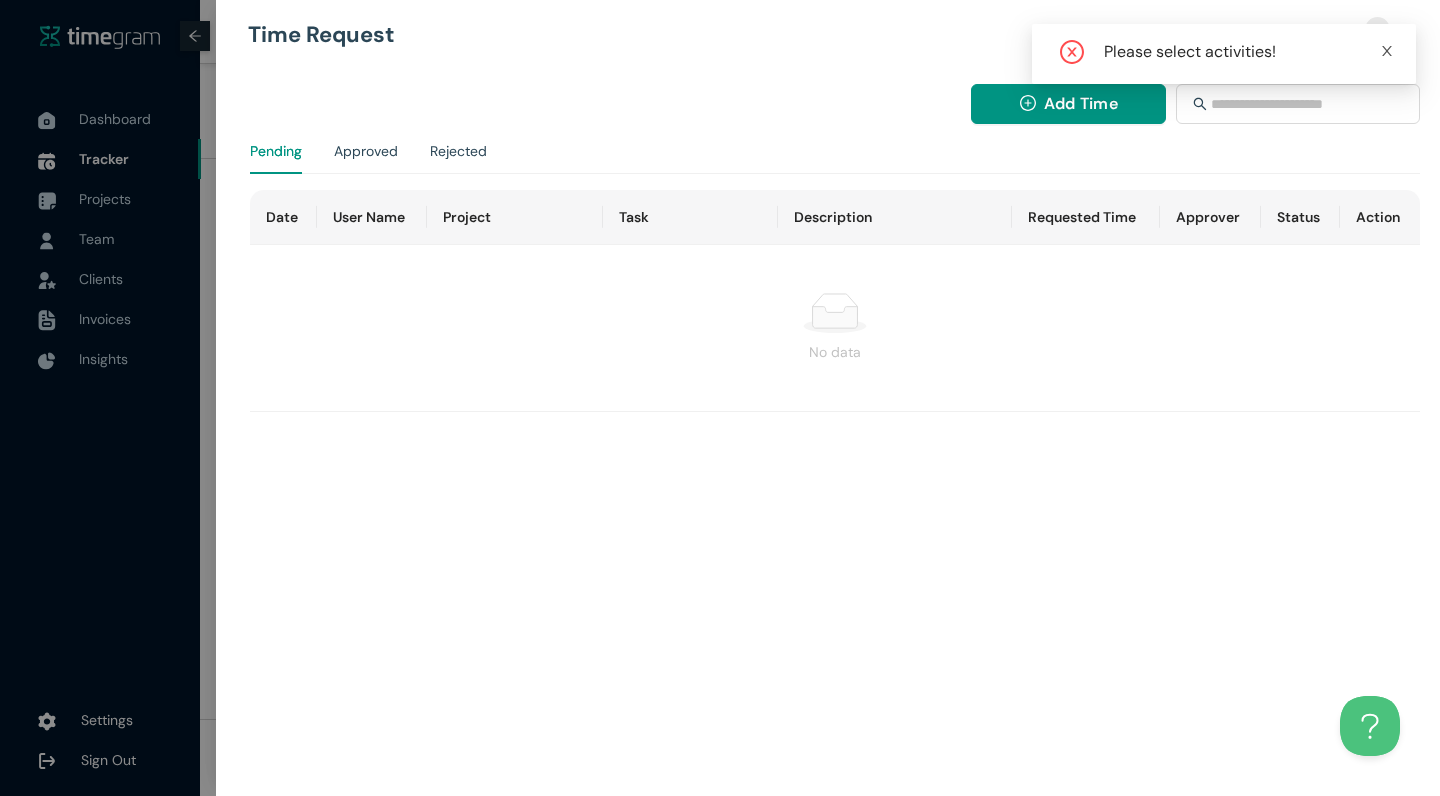 click 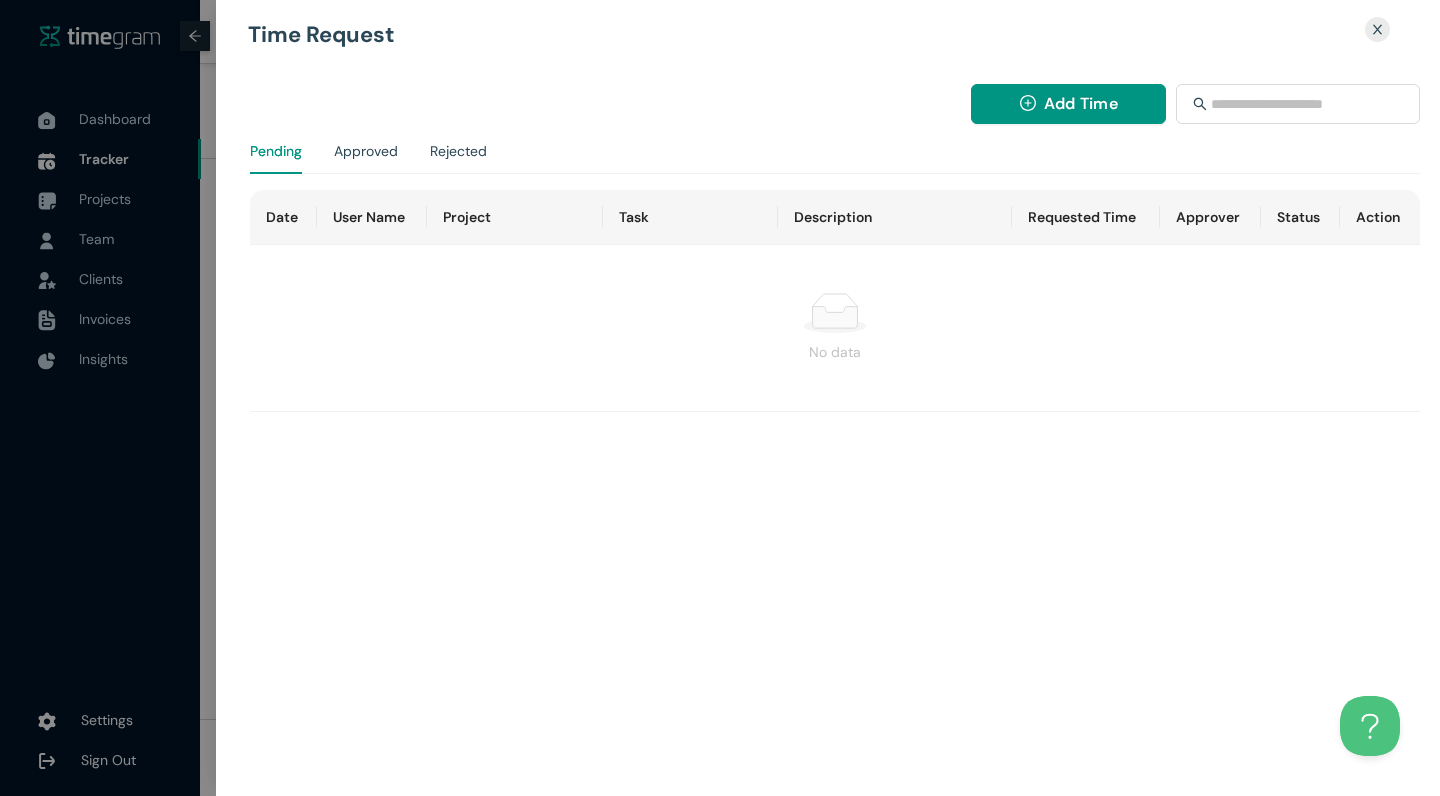 click on "Time Request" at bounding box center (828, 35) 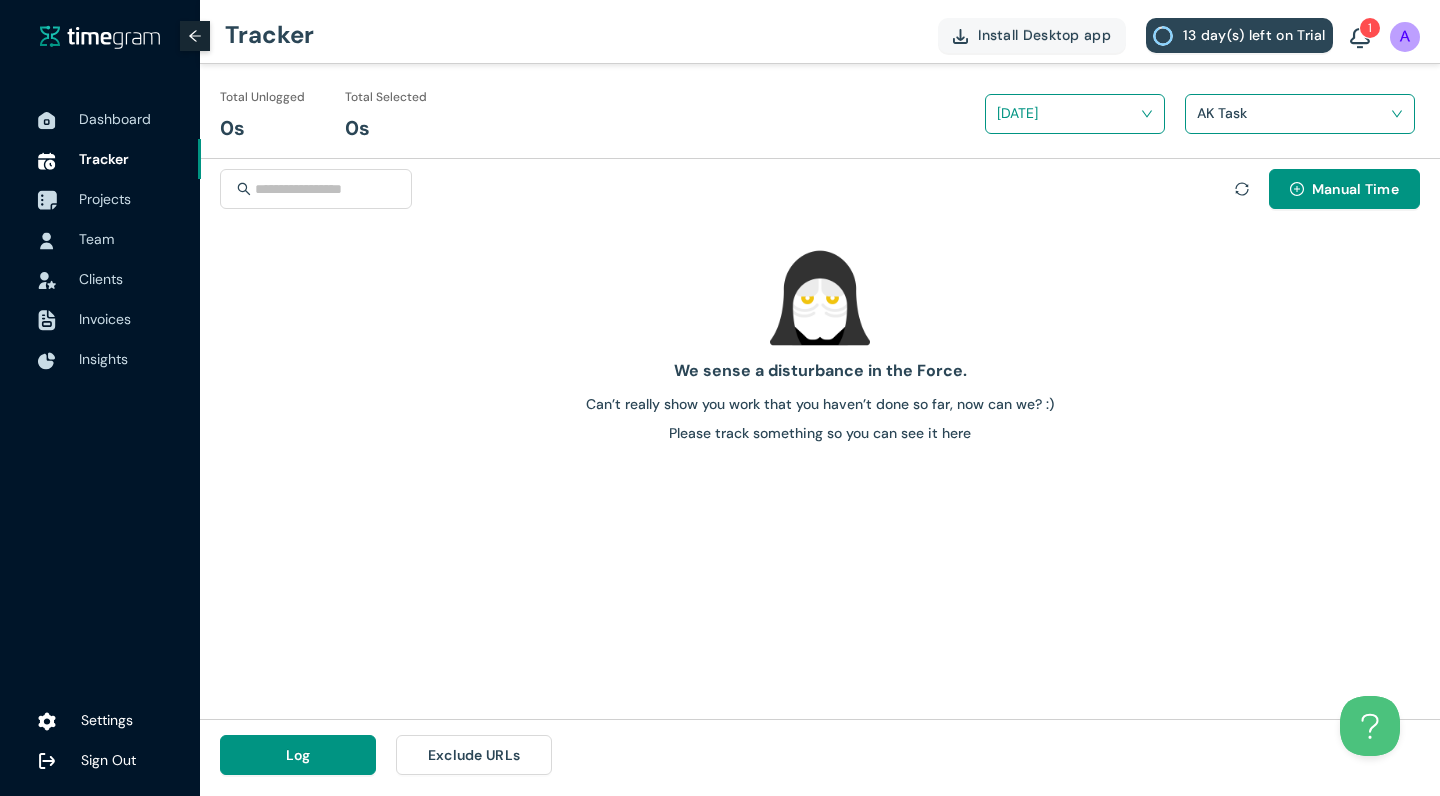 click on "Projects" at bounding box center (132, 199) 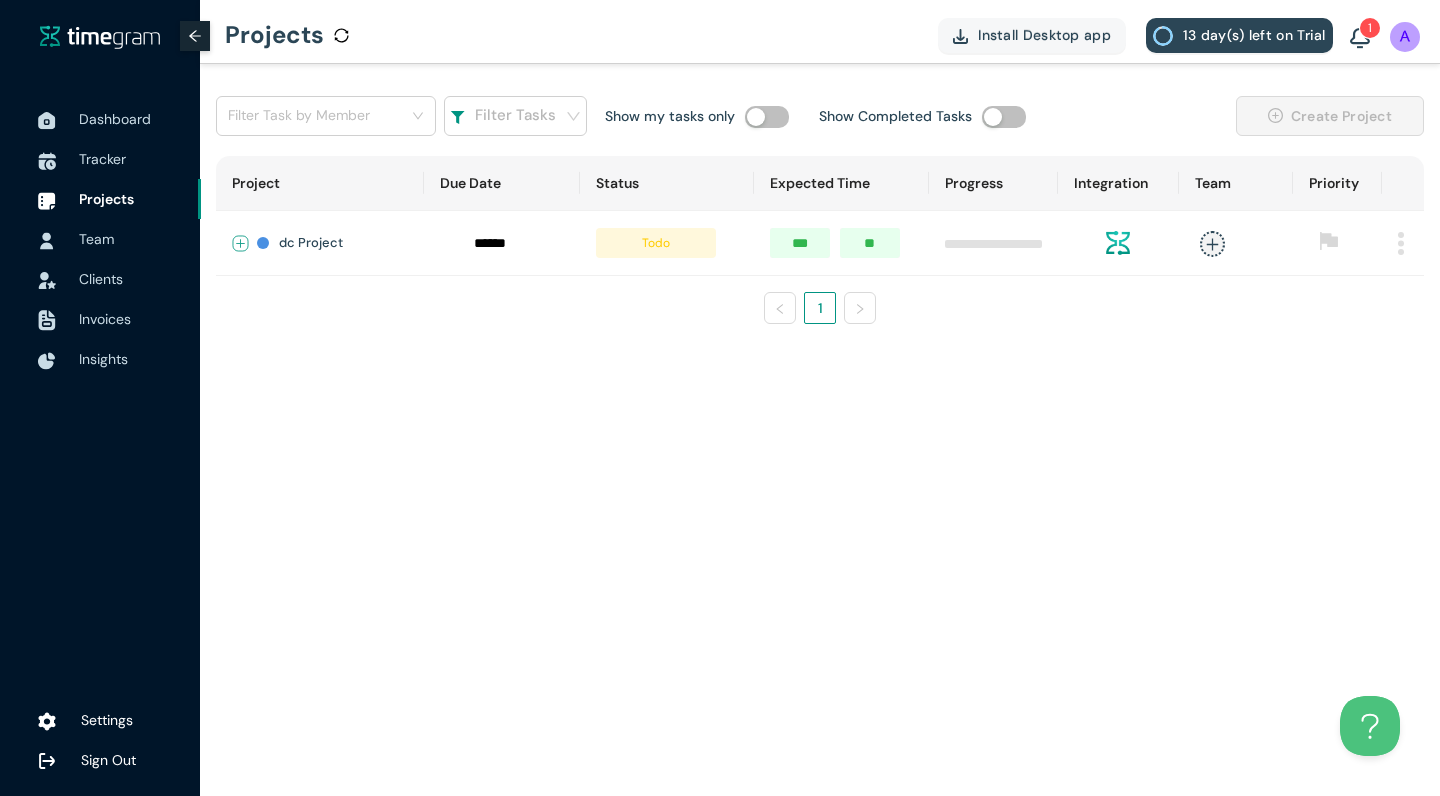 click at bounding box center (241, 244) 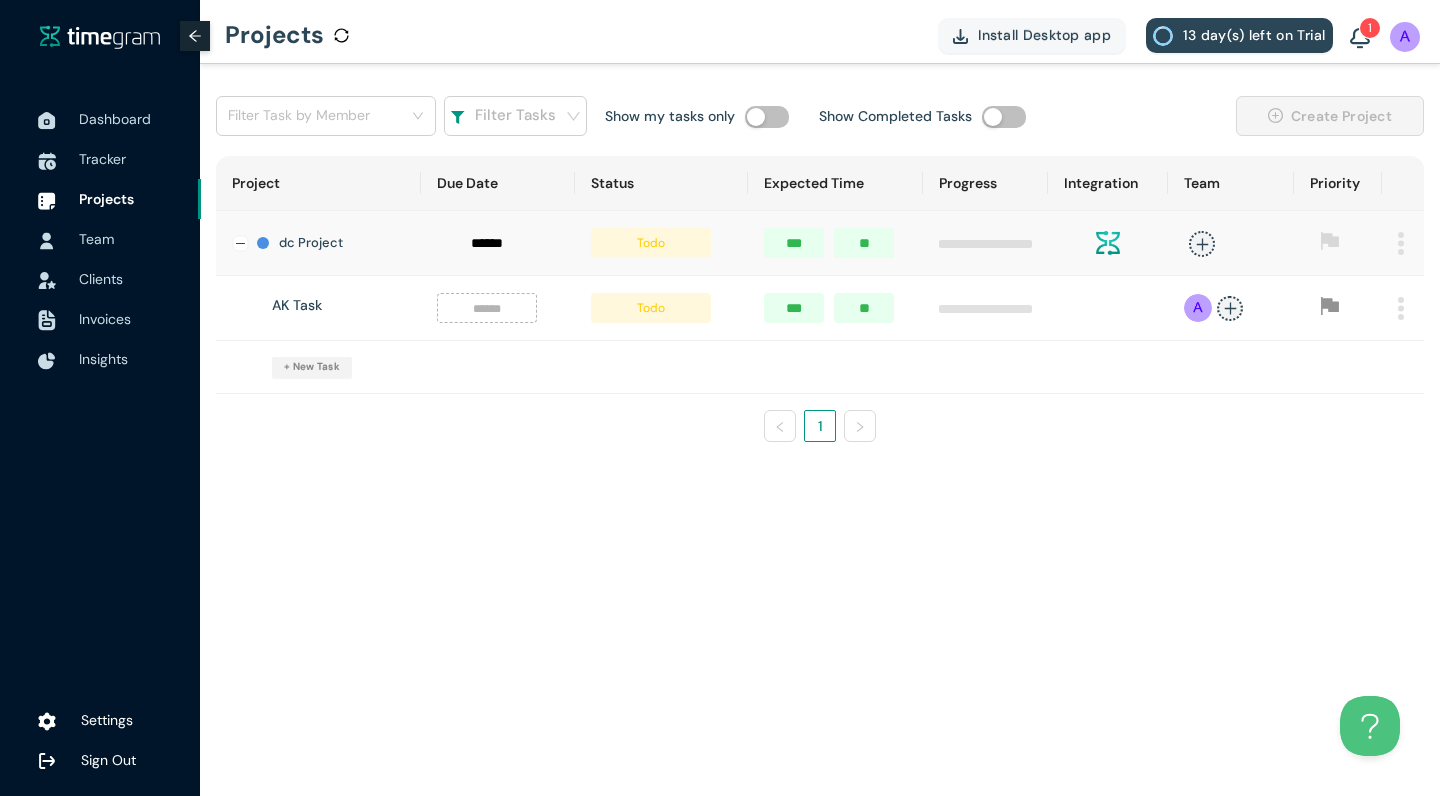 click on "AK Task" at bounding box center [318, 308] 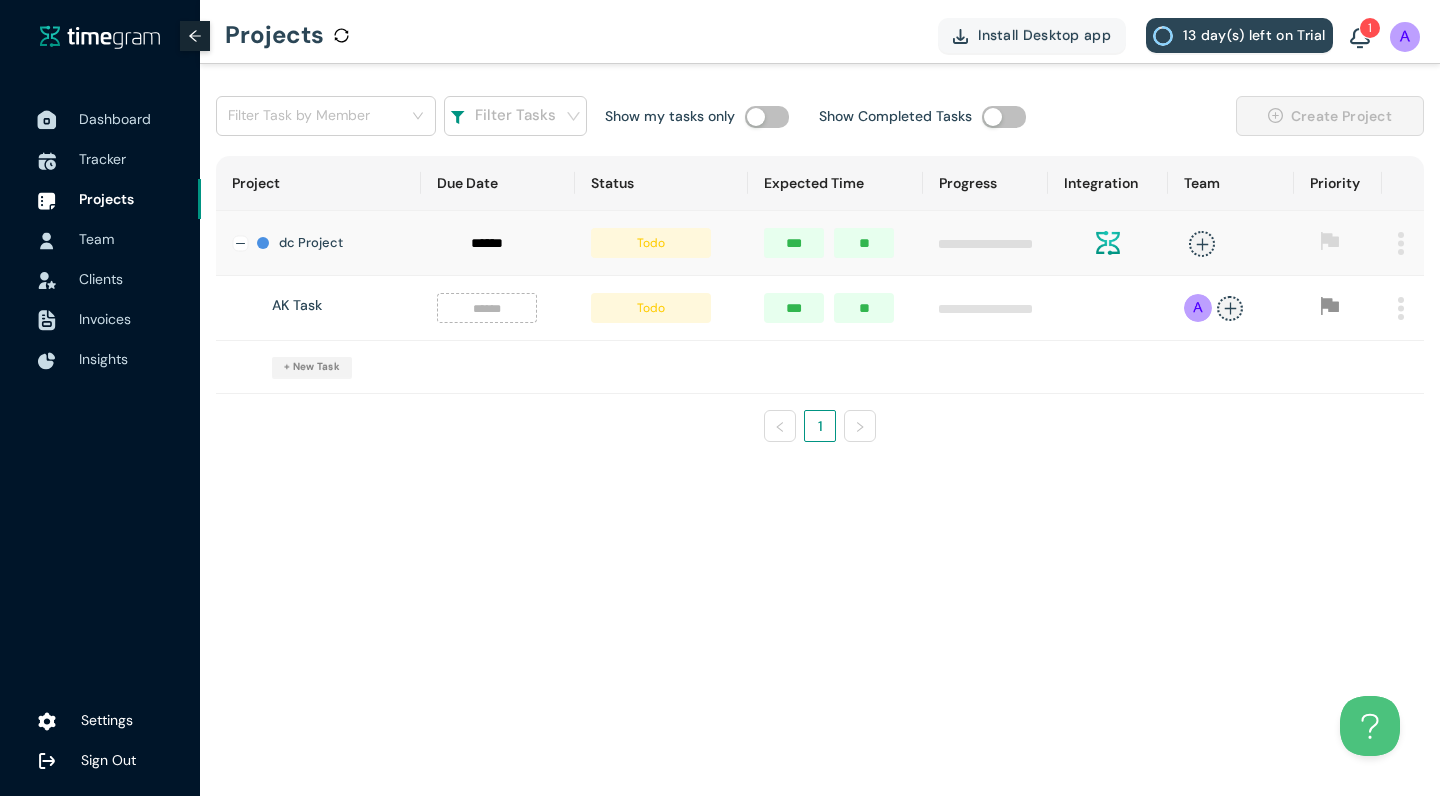 click on "Dashboard" at bounding box center [115, 119] 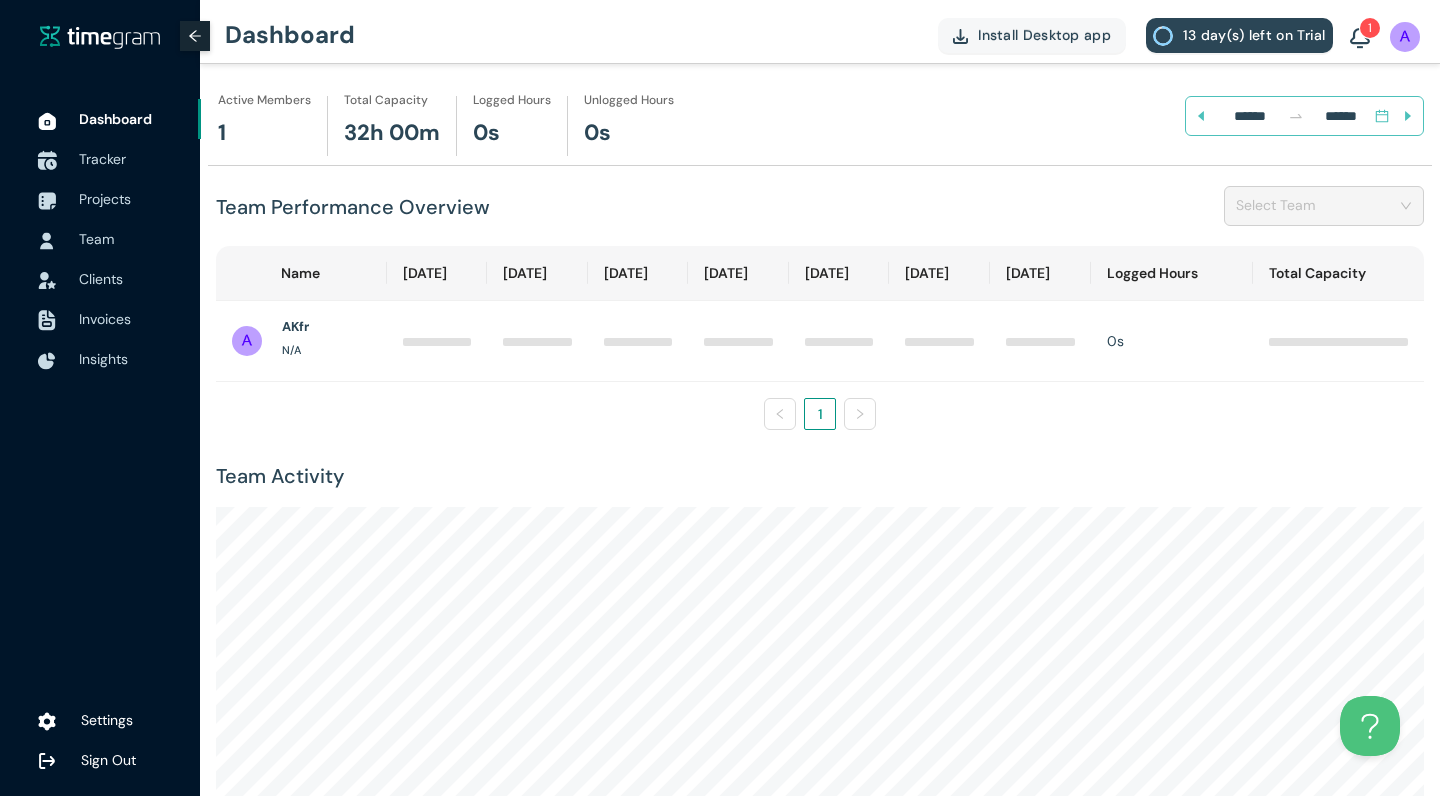 click on "Tracker" at bounding box center (102, 159) 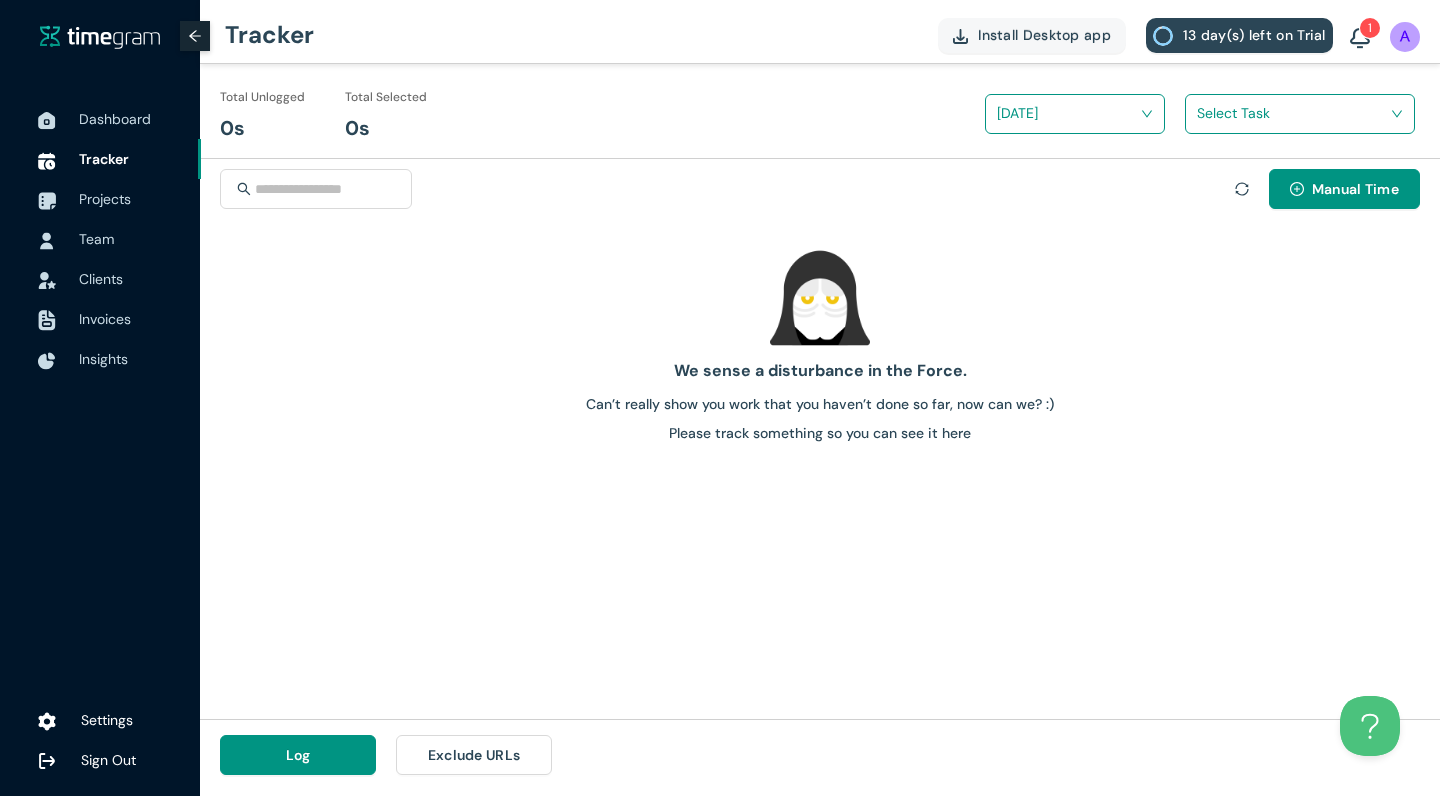 click at bounding box center (1293, 113) 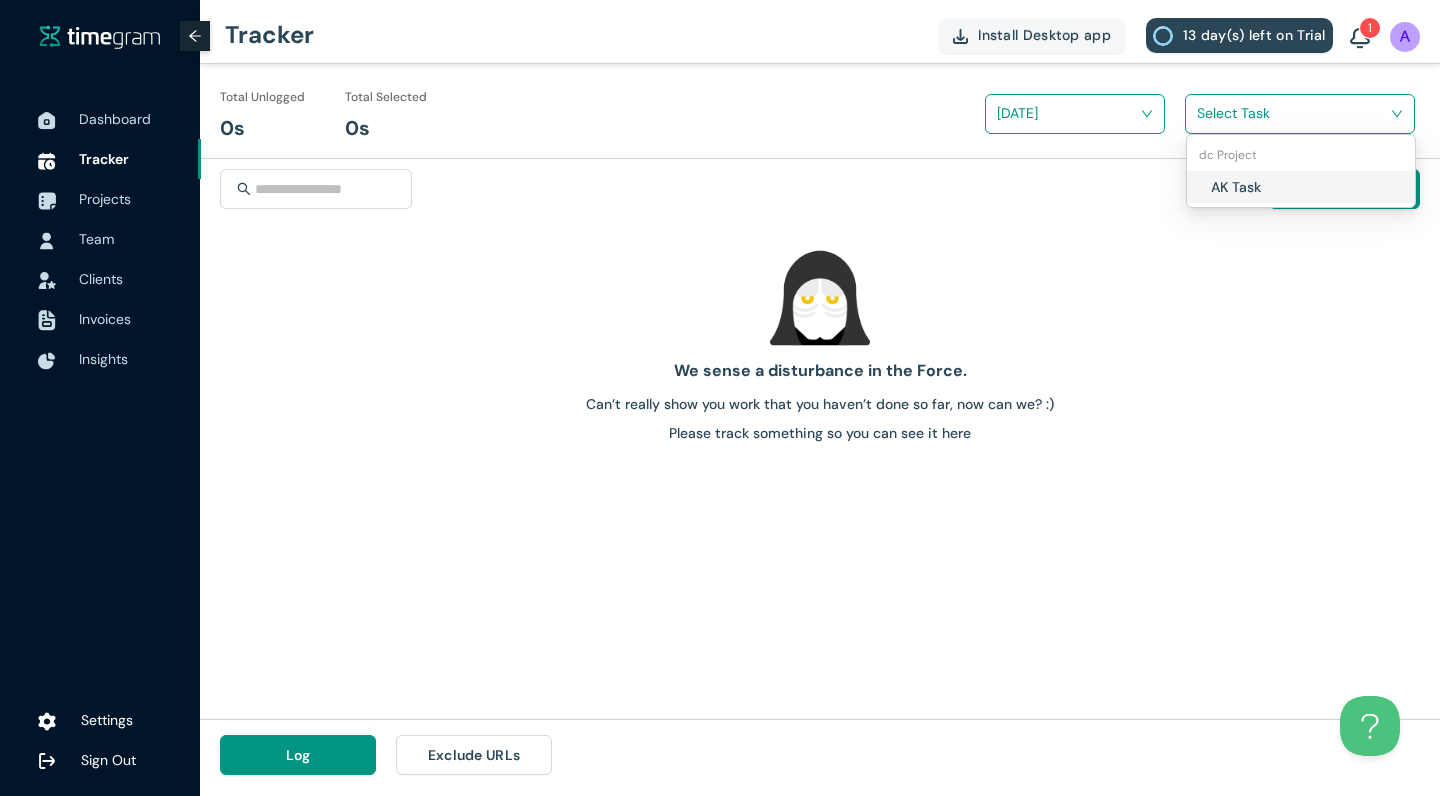 click on "AK Task" at bounding box center [1328, 187] 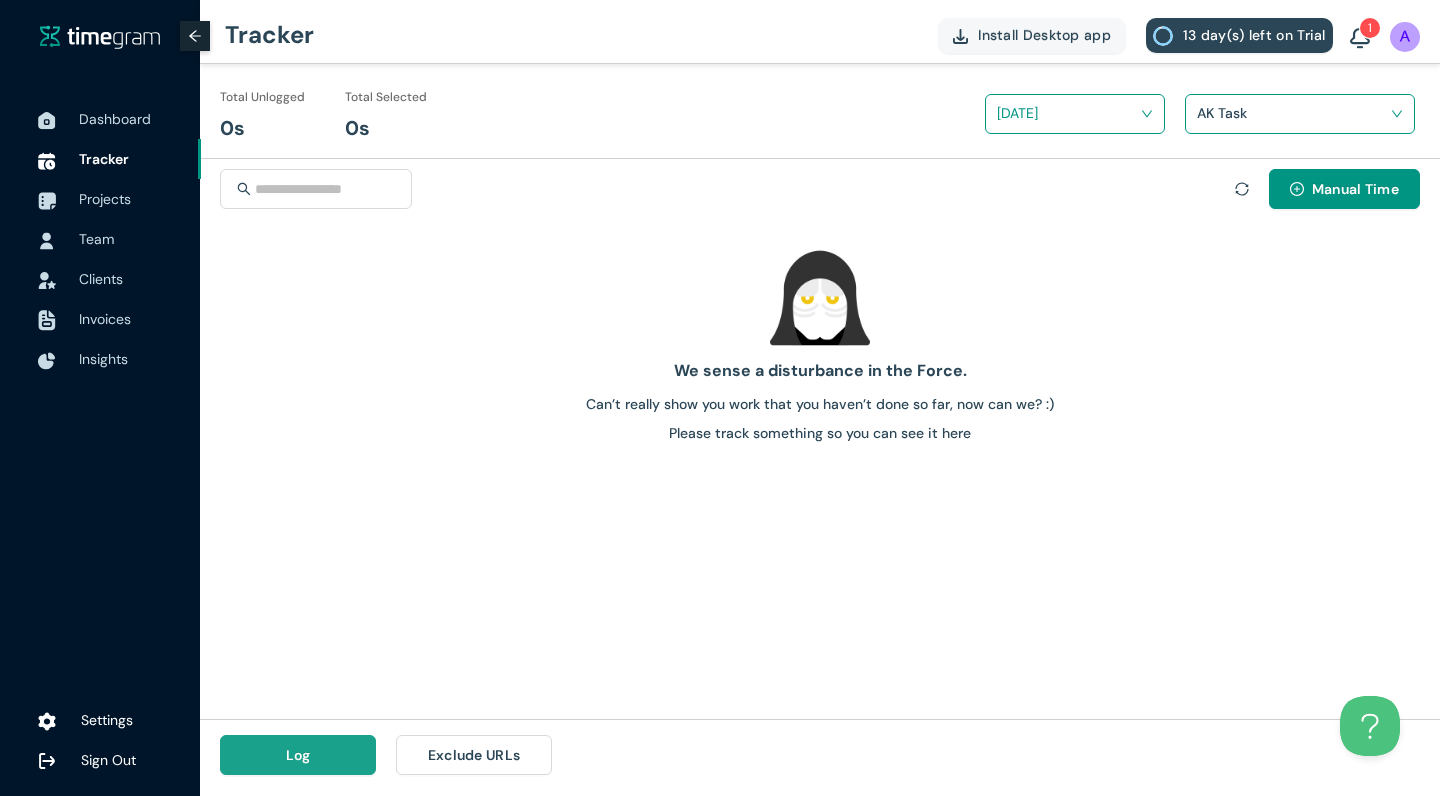 click on "Log" at bounding box center (298, 755) 